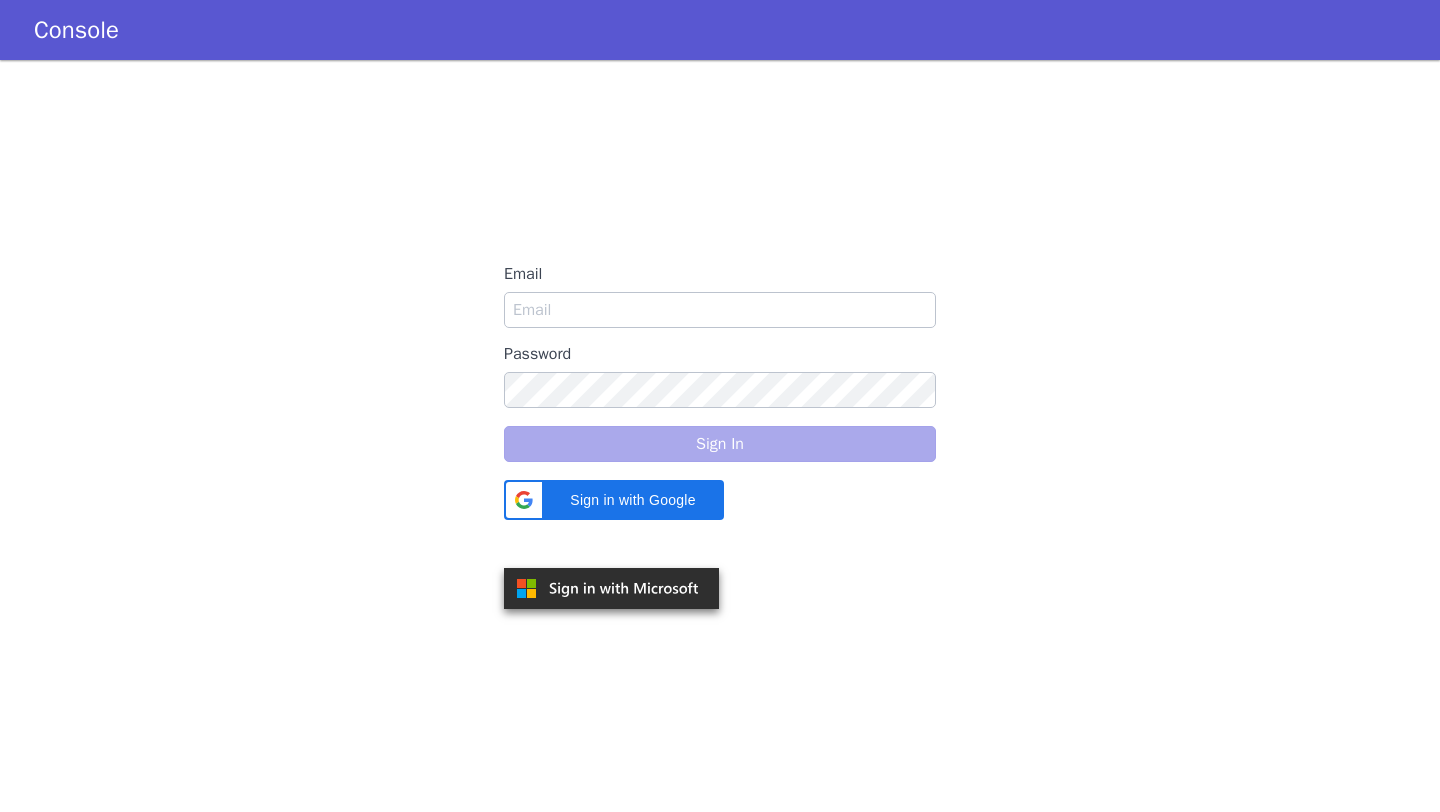 scroll, scrollTop: 0, scrollLeft: 0, axis: both 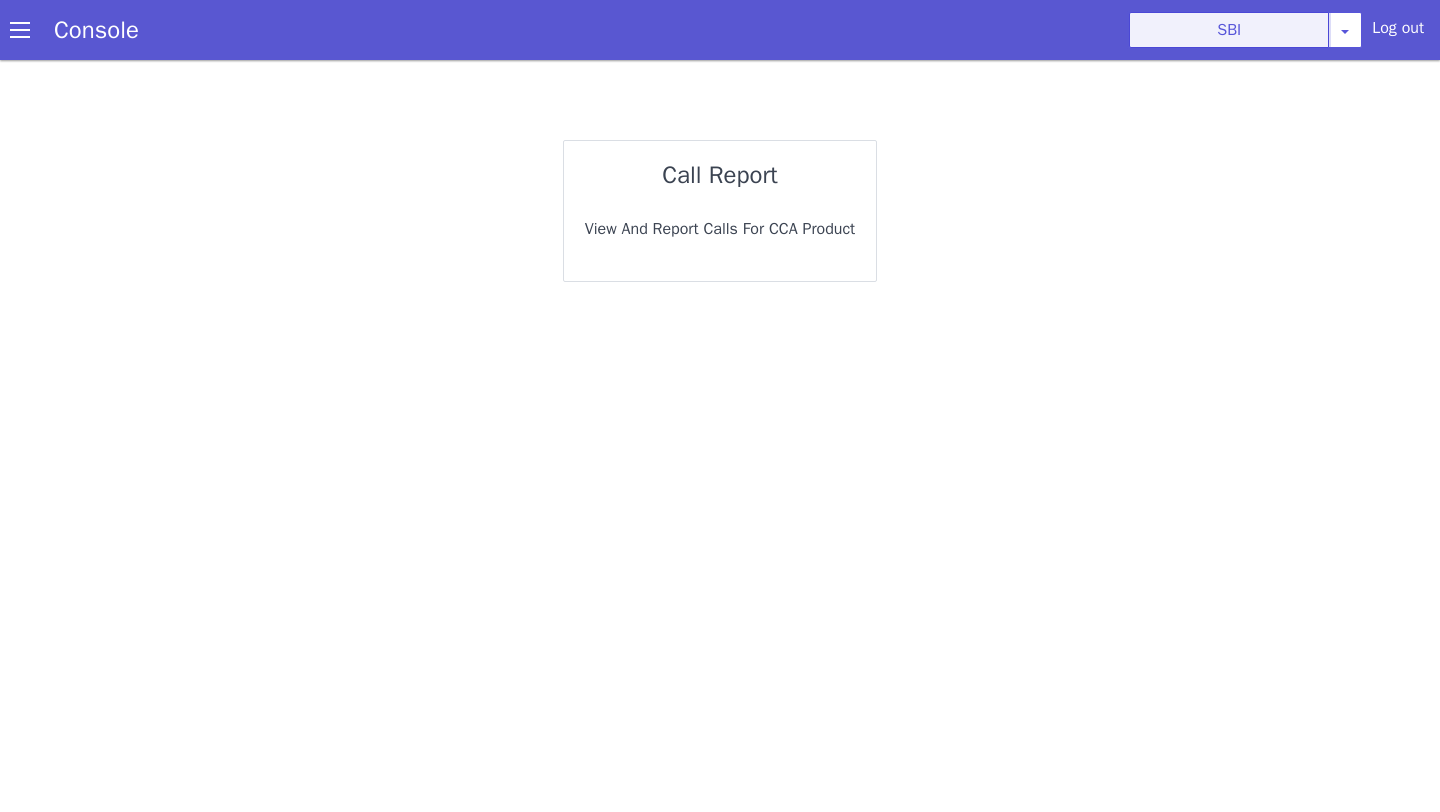 click on "SBI" at bounding box center (1229, 30) 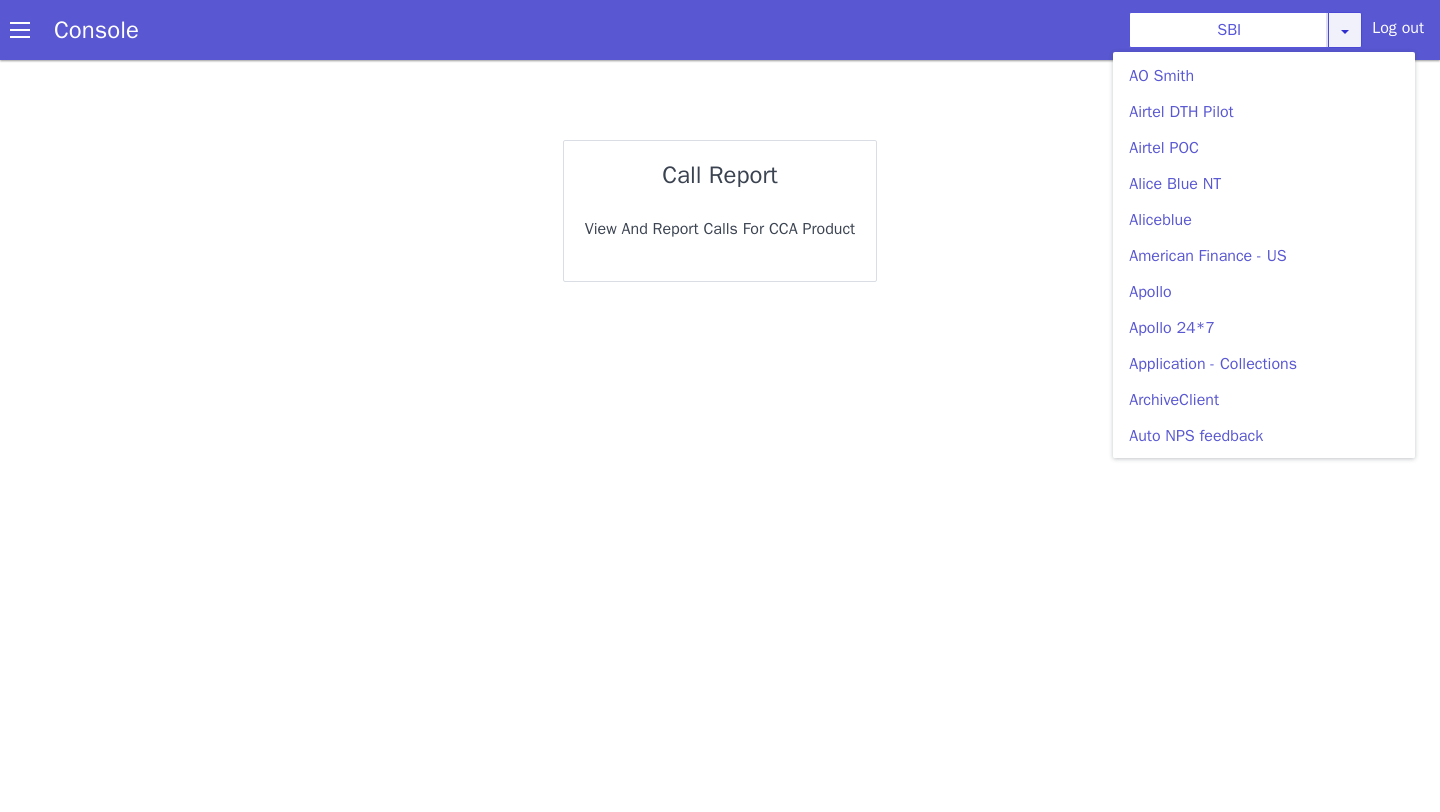 click at bounding box center [1345, 31] 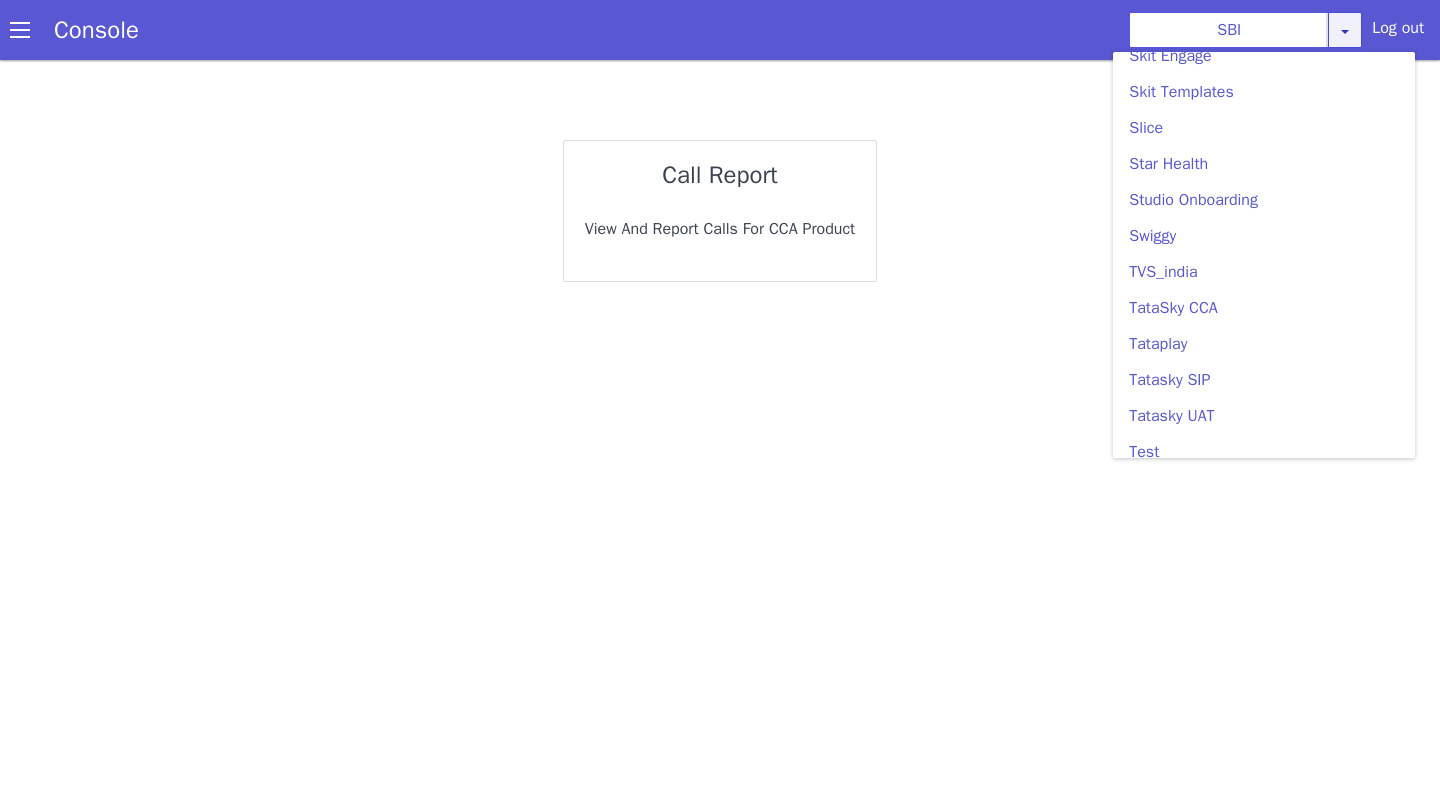 scroll, scrollTop: 4930, scrollLeft: 0, axis: vertical 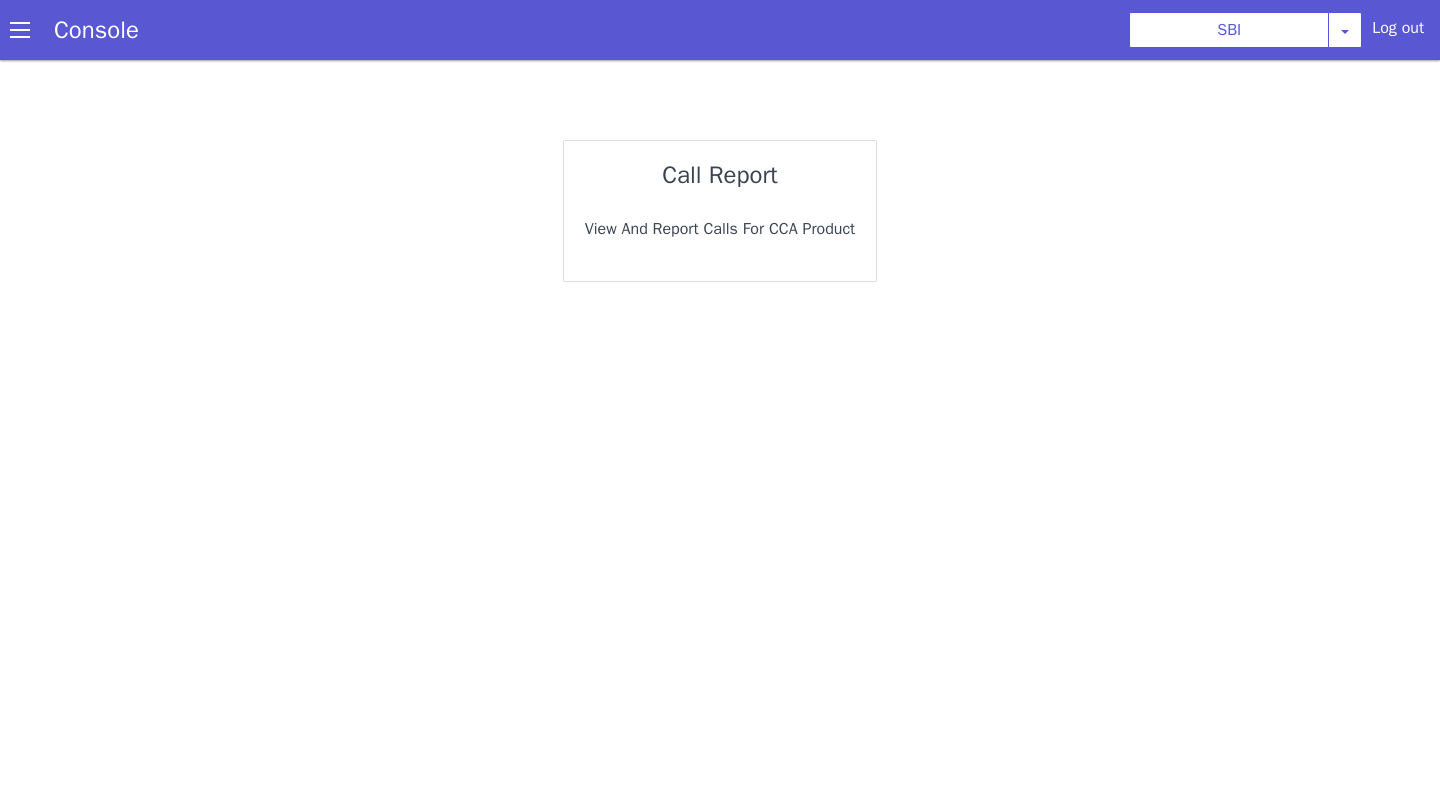 click on "call report View and report calls for CCA Product" at bounding box center [720, 211] 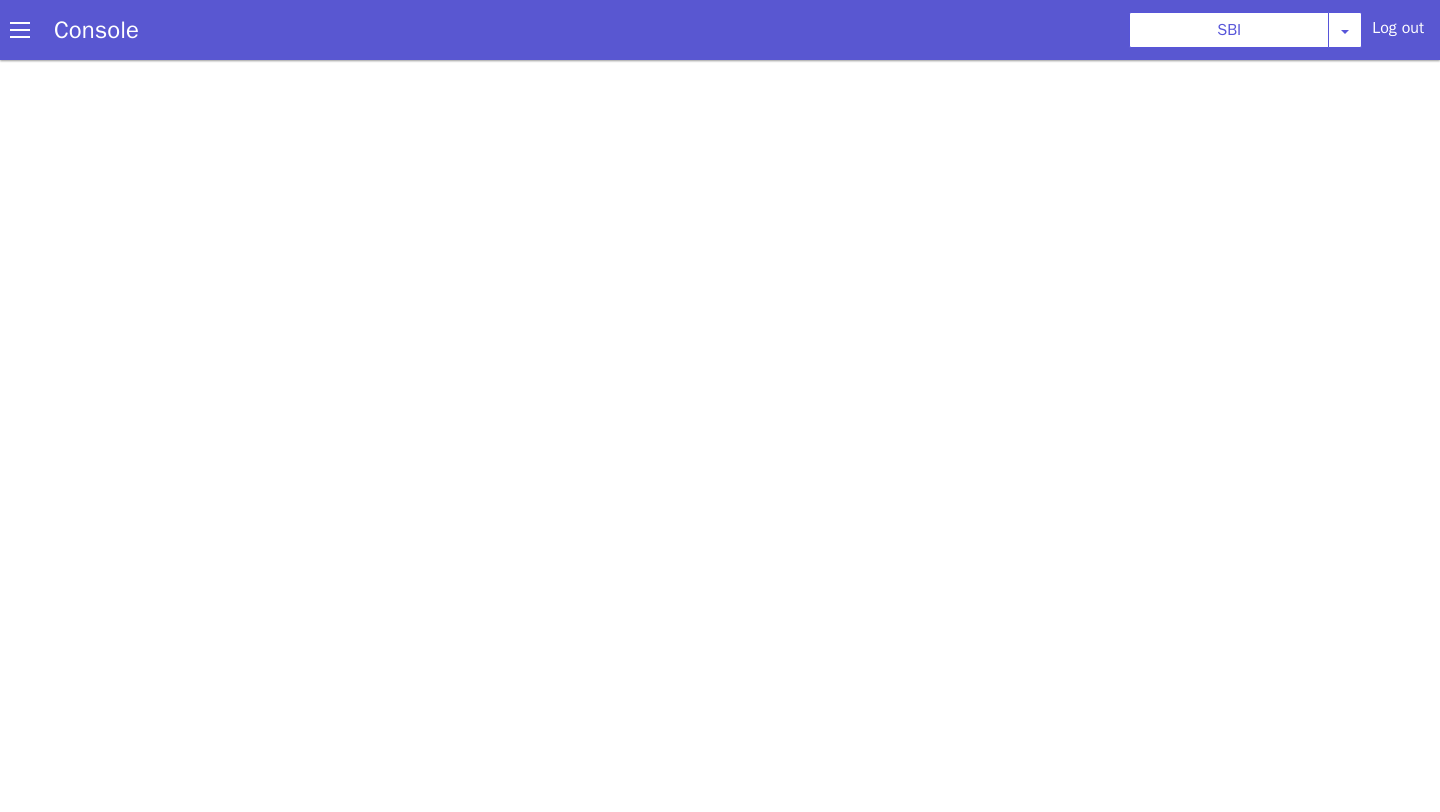 scroll, scrollTop: 0, scrollLeft: 0, axis: both 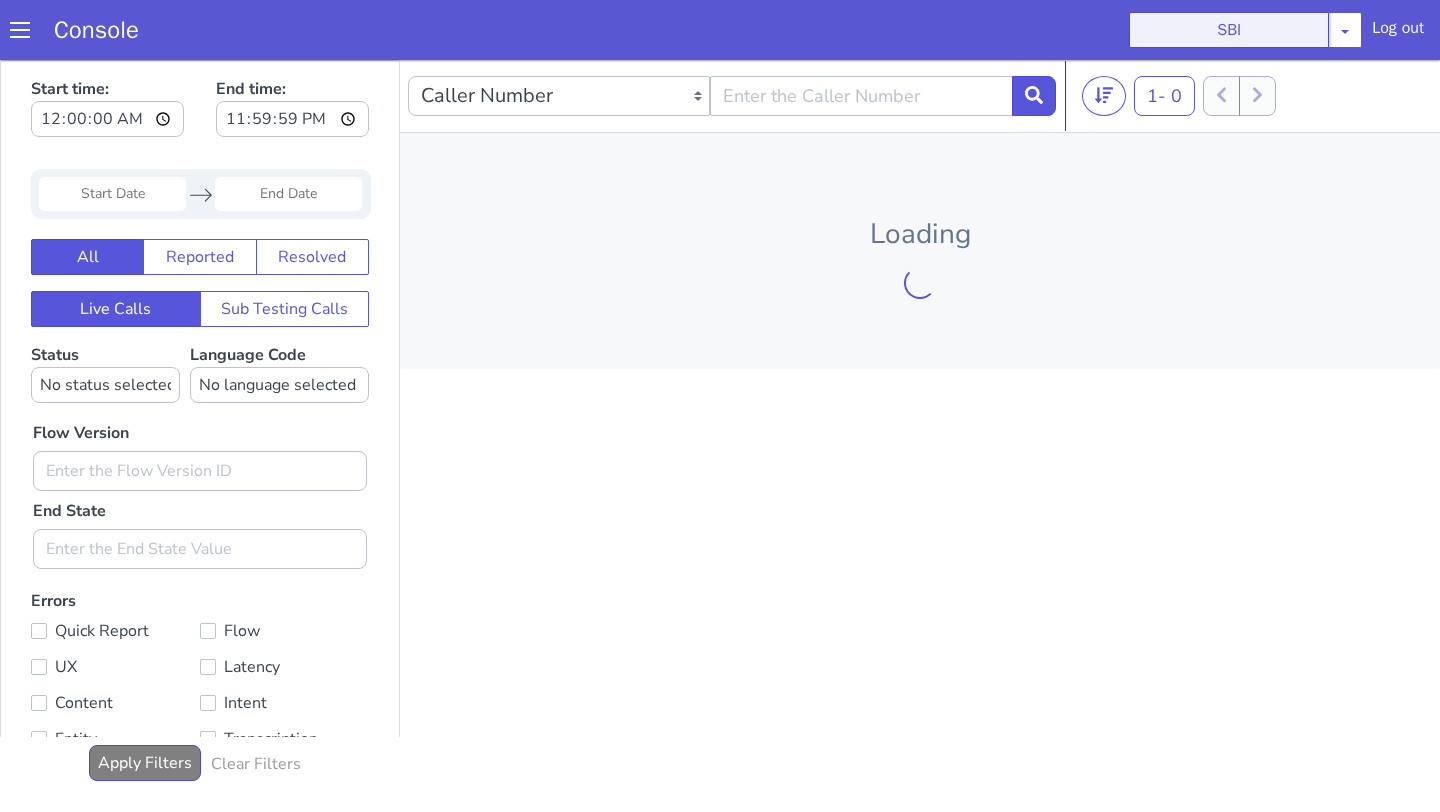 click on "SBI" at bounding box center [1229, 30] 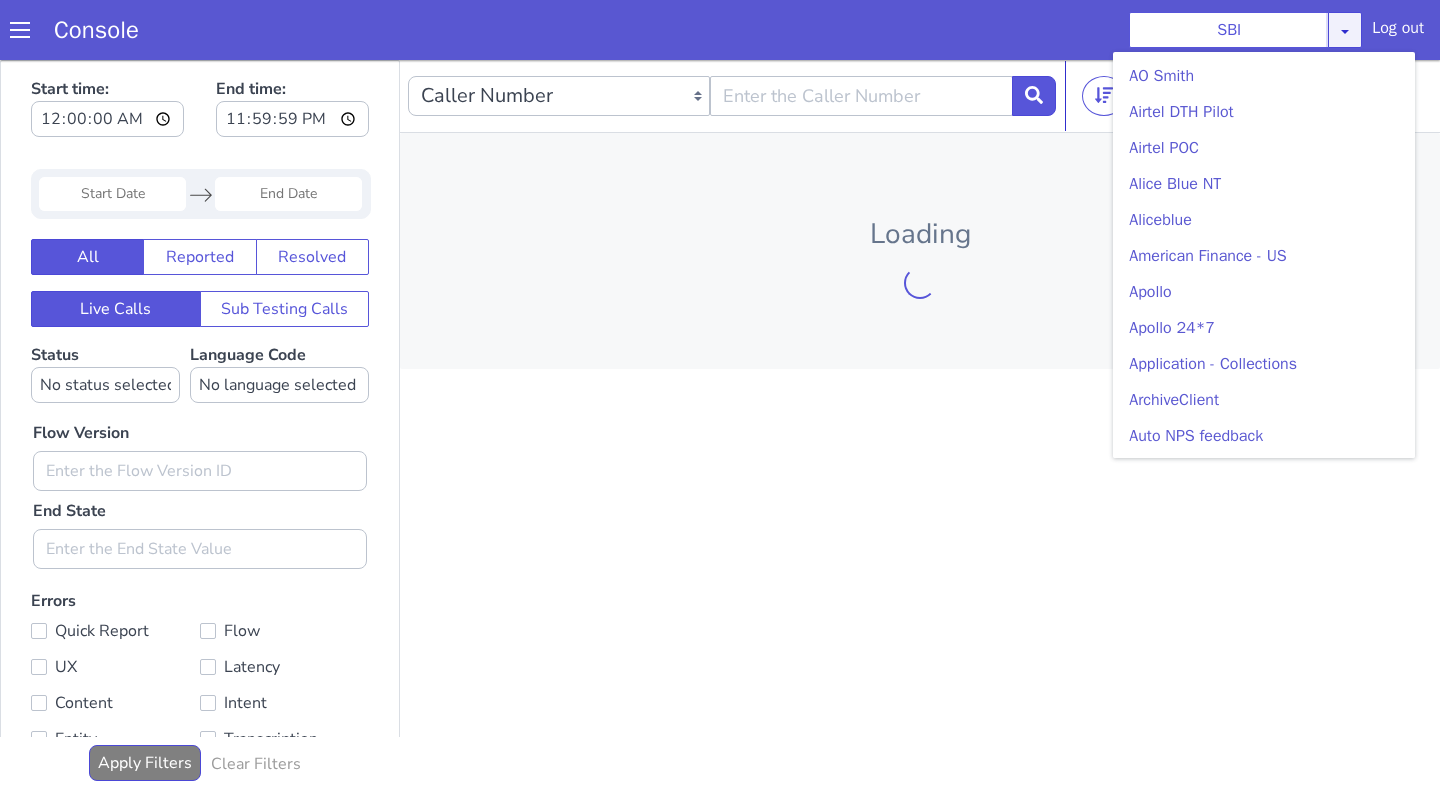 click at bounding box center (1345, 30) 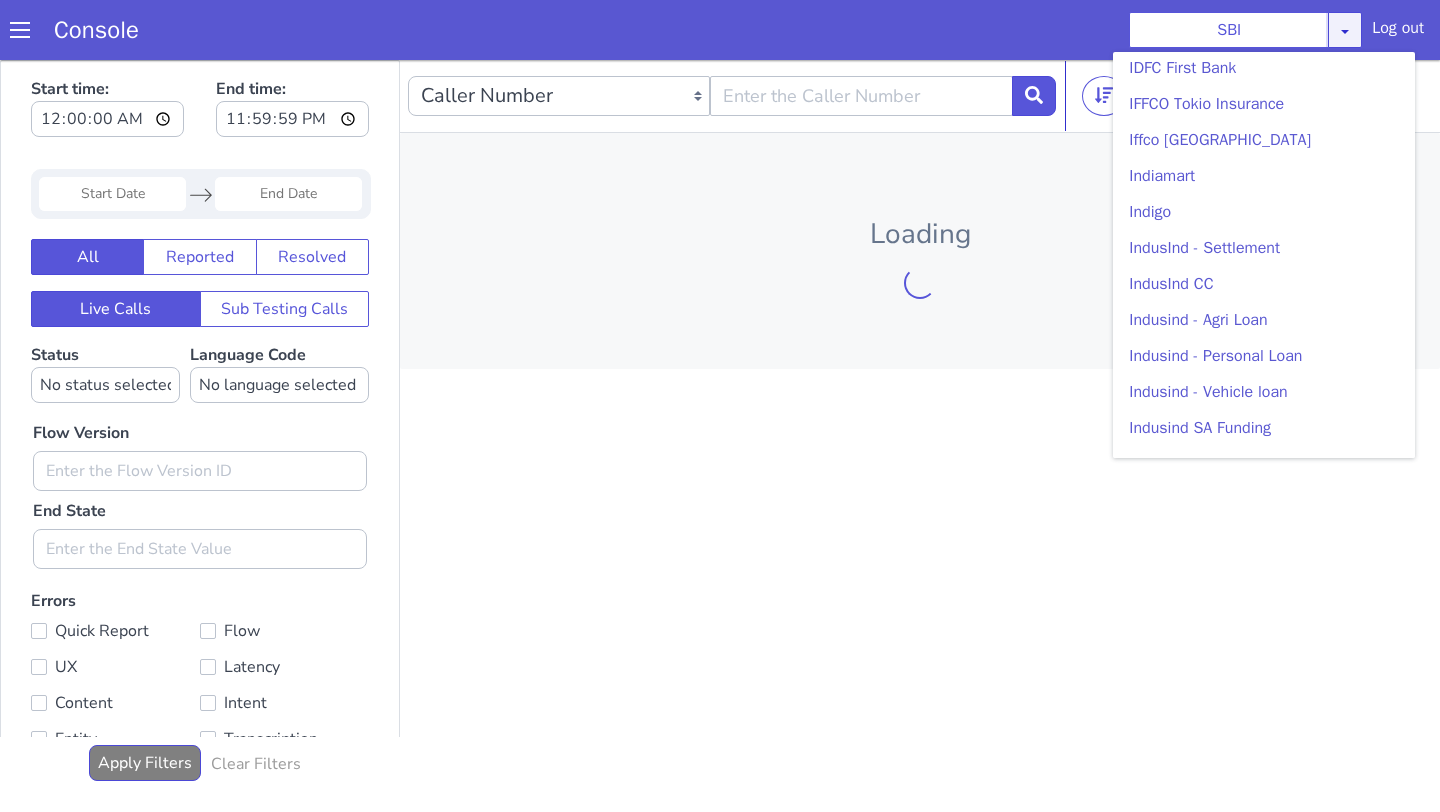 scroll, scrollTop: 2636, scrollLeft: 0, axis: vertical 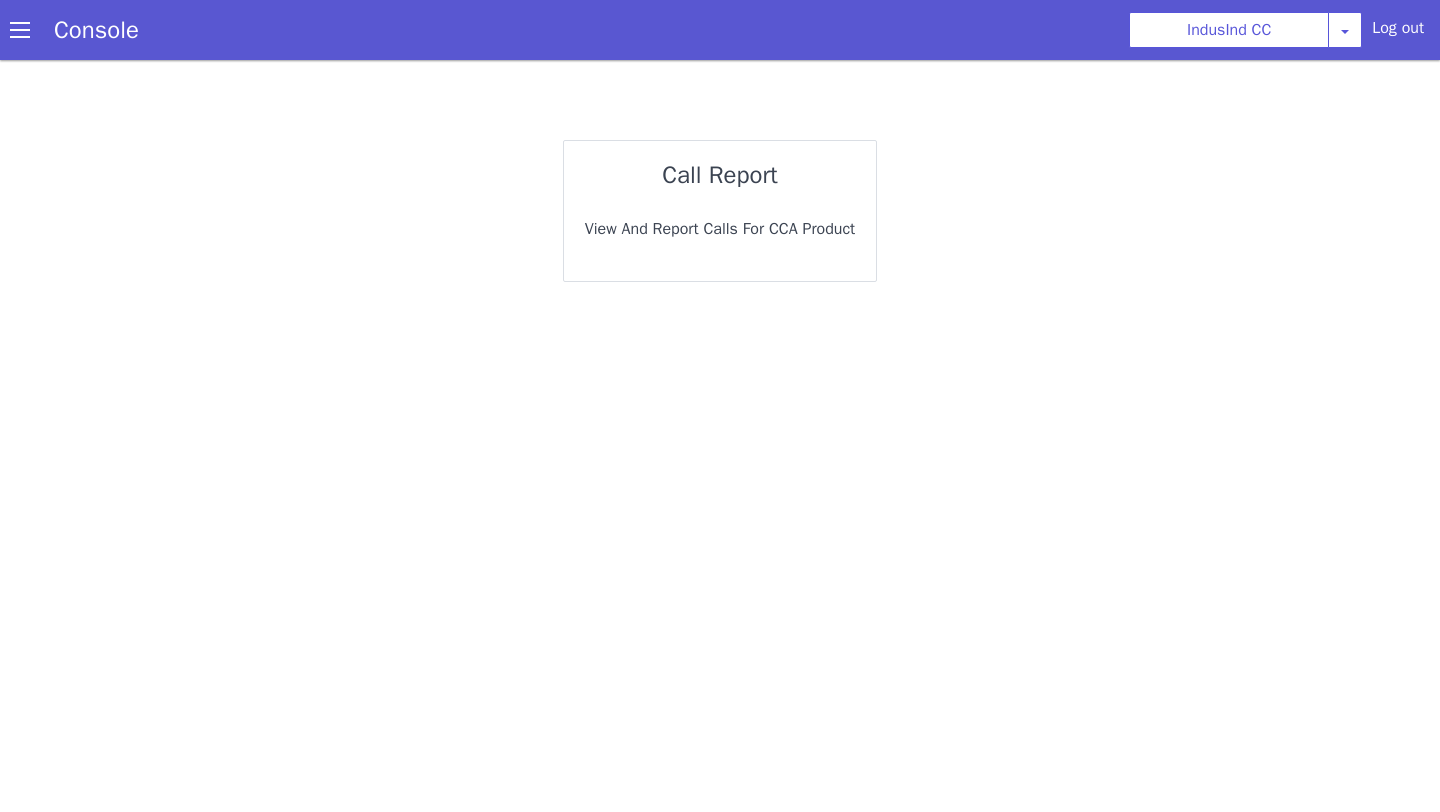 click on "call report View and report calls for CCA Product" at bounding box center (720, 211) 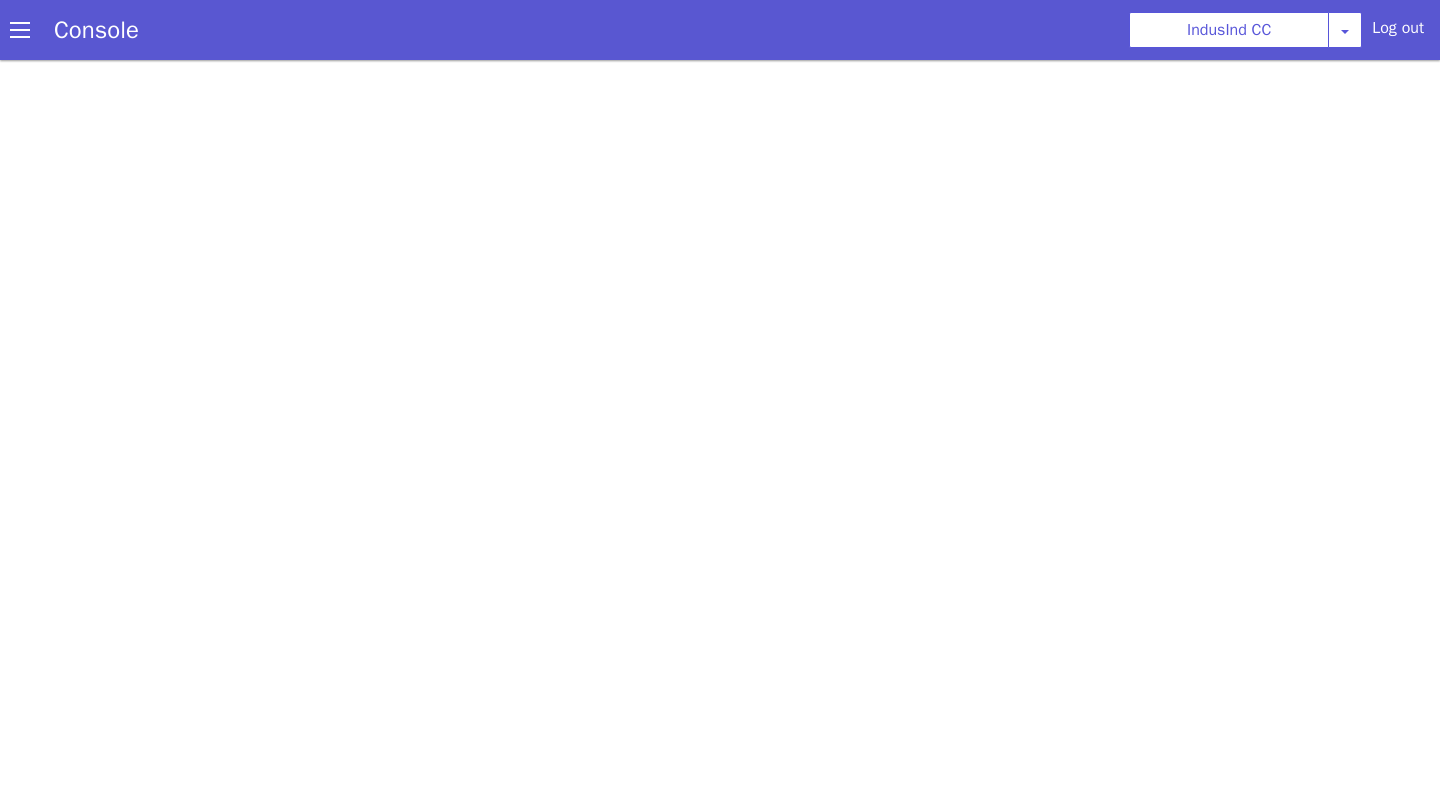 scroll, scrollTop: 0, scrollLeft: 0, axis: both 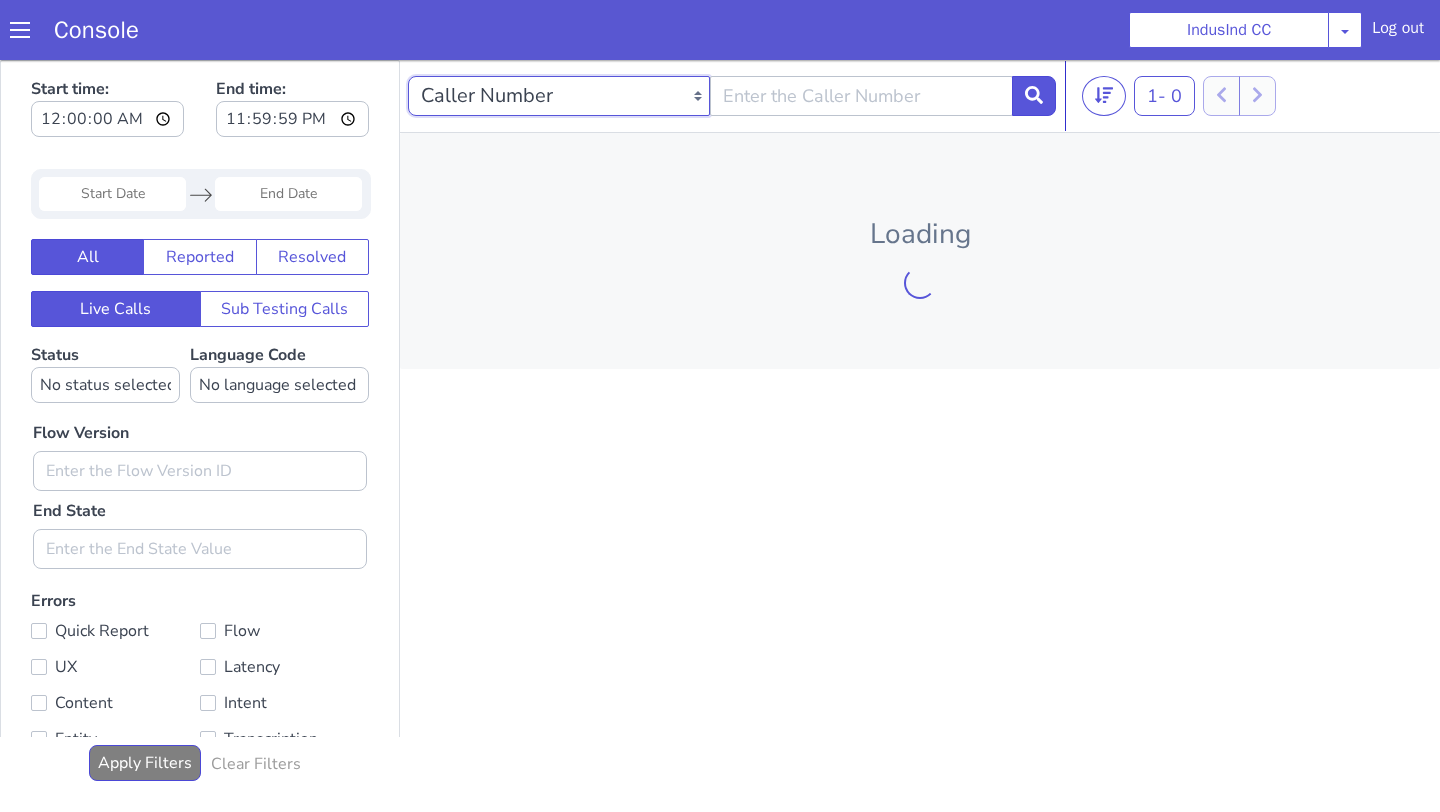 click on "Caller Number Call UUID Custom Parameter" at bounding box center [559, 96] 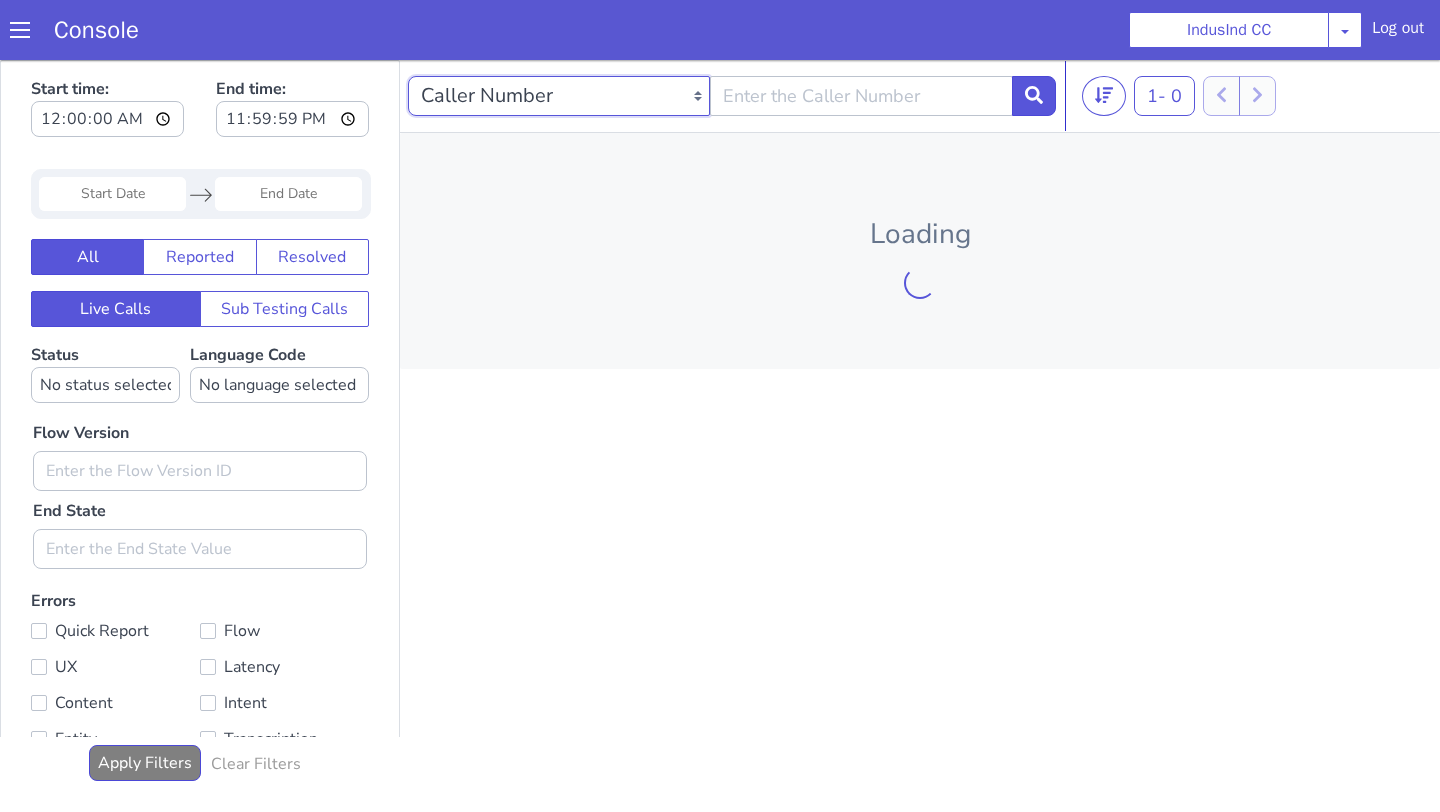 select on "callUUID" 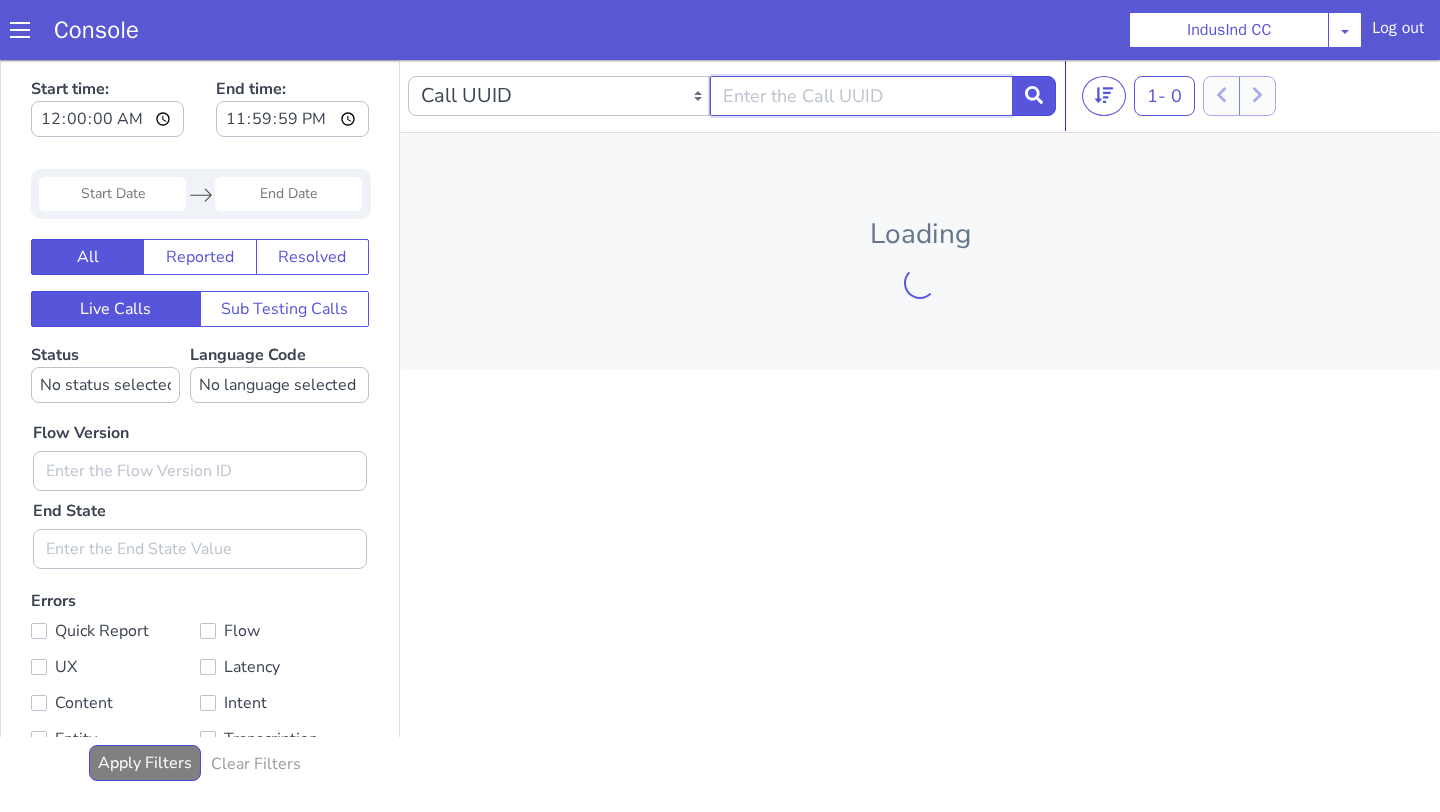click at bounding box center [861, 96] 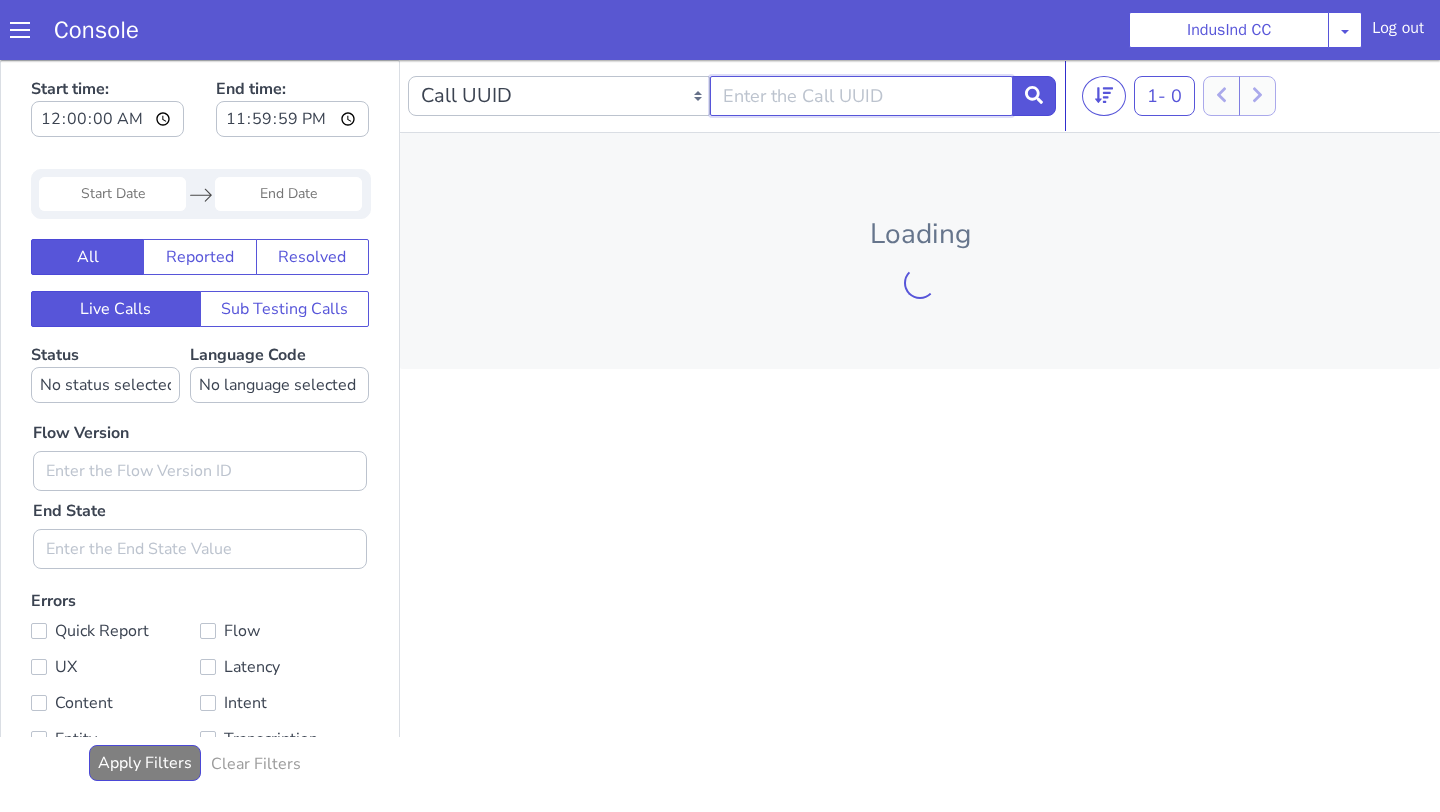 paste on "a748b4a9-2a94-47ea-8552-33da2a66f9db" 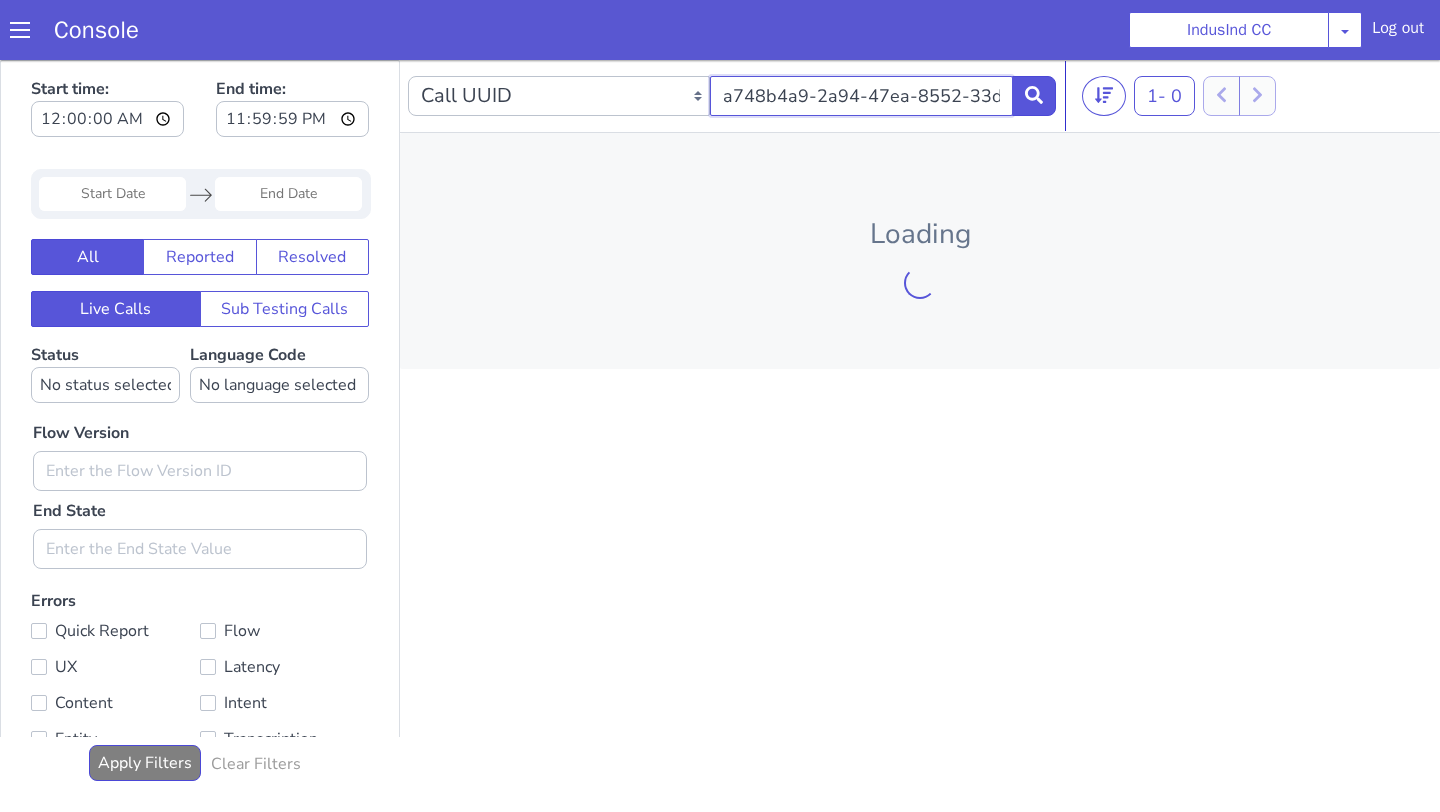 scroll, scrollTop: 0, scrollLeft: 84, axis: horizontal 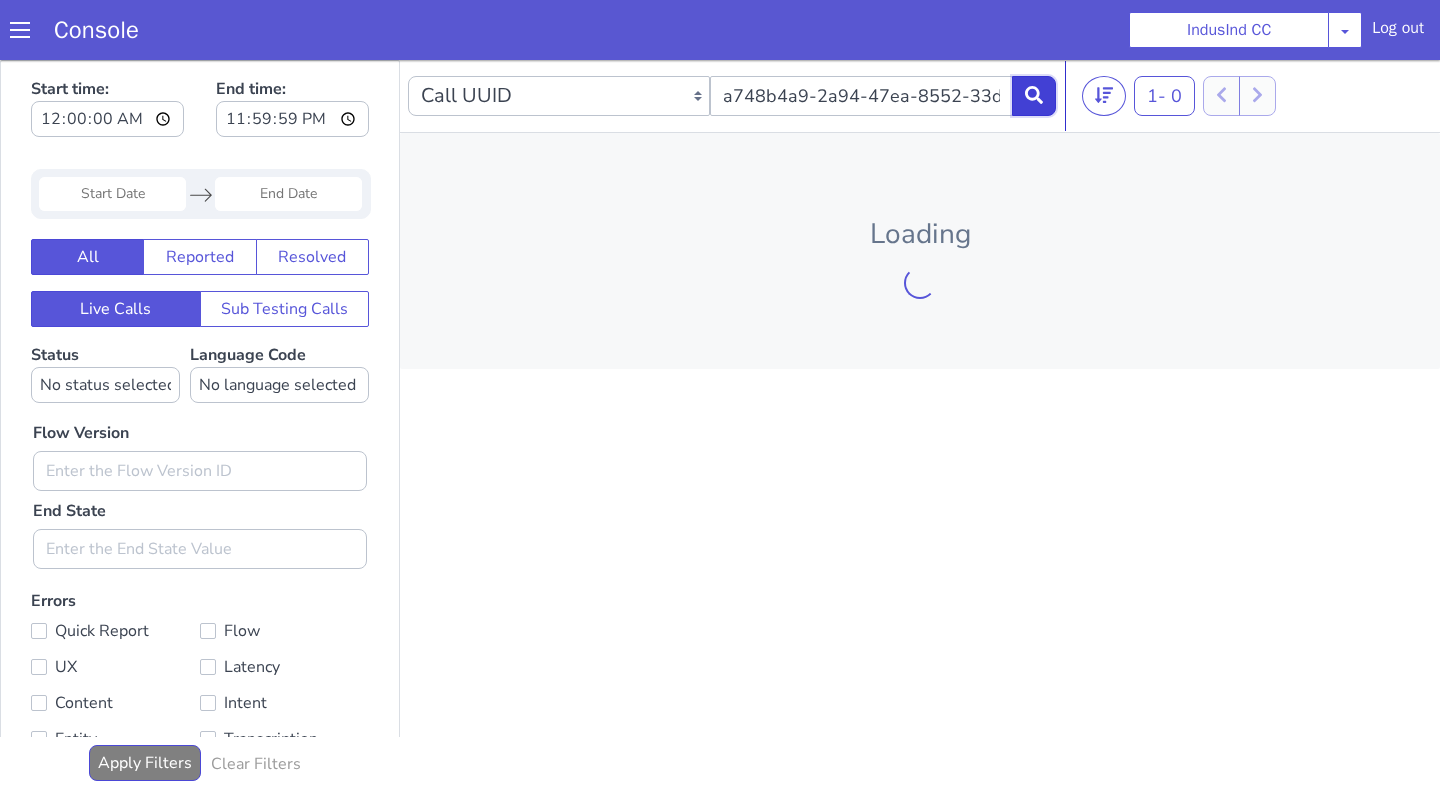 click at bounding box center (1034, 96) 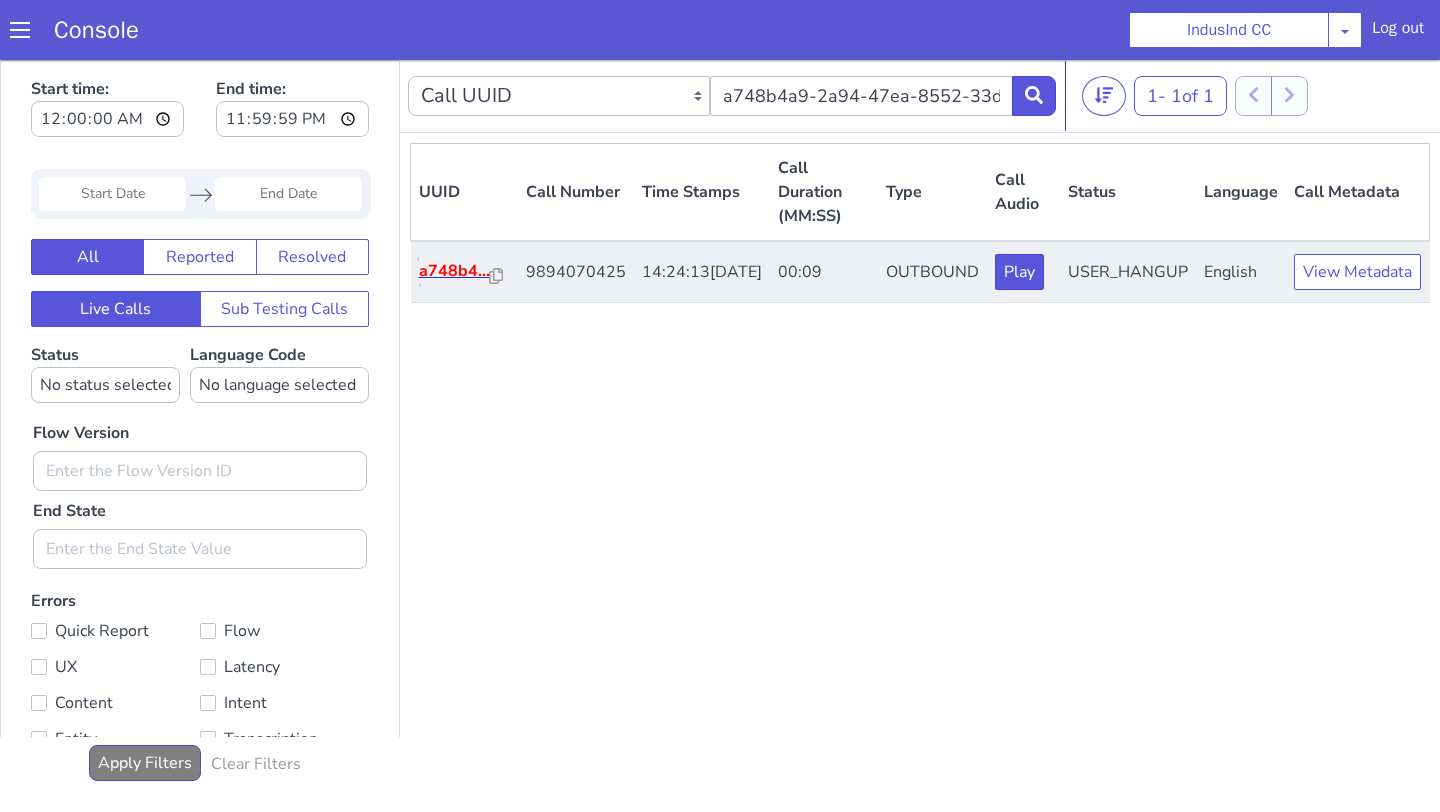 click on "a748b4..." at bounding box center [454, 271] 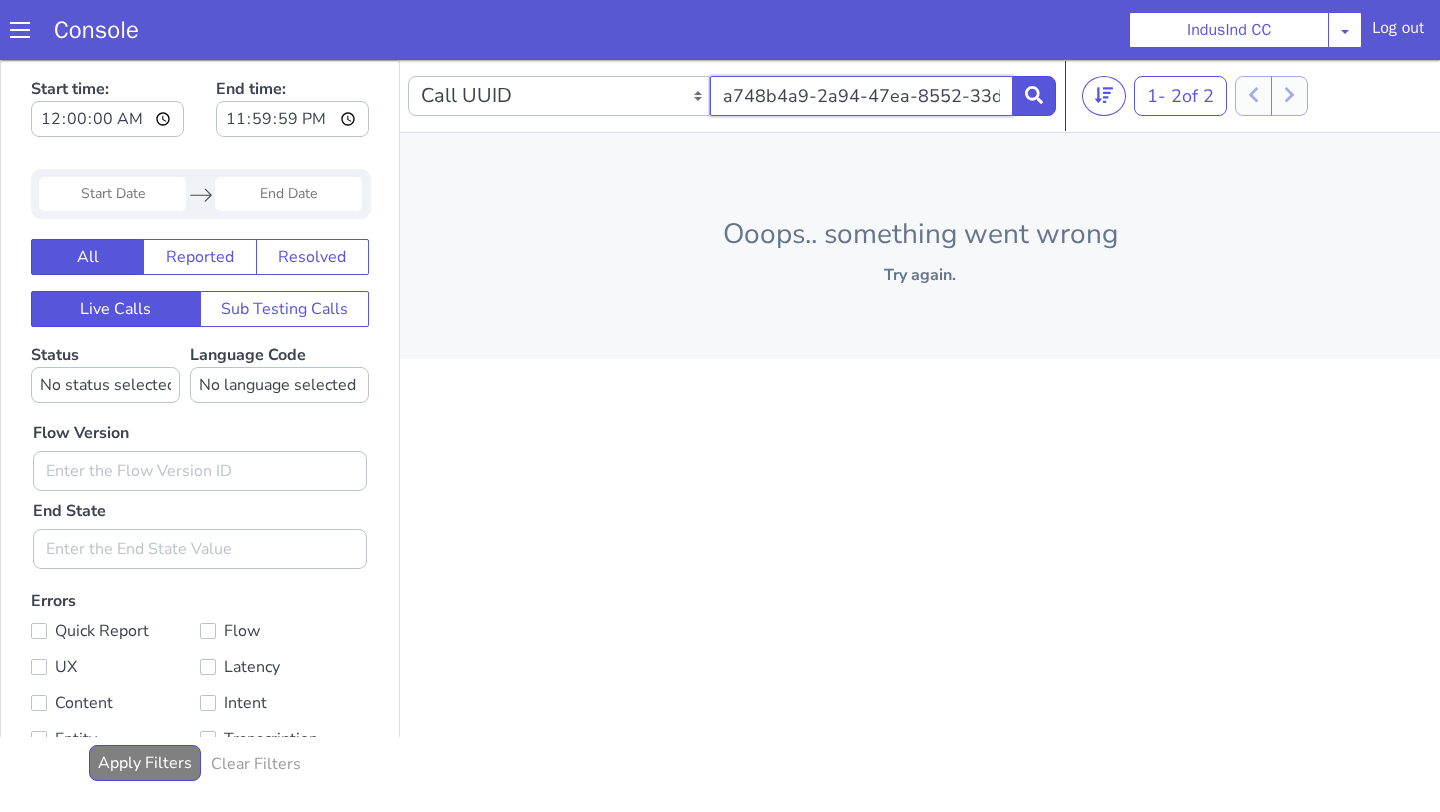 scroll, scrollTop: 0, scrollLeft: 85, axis: horizontal 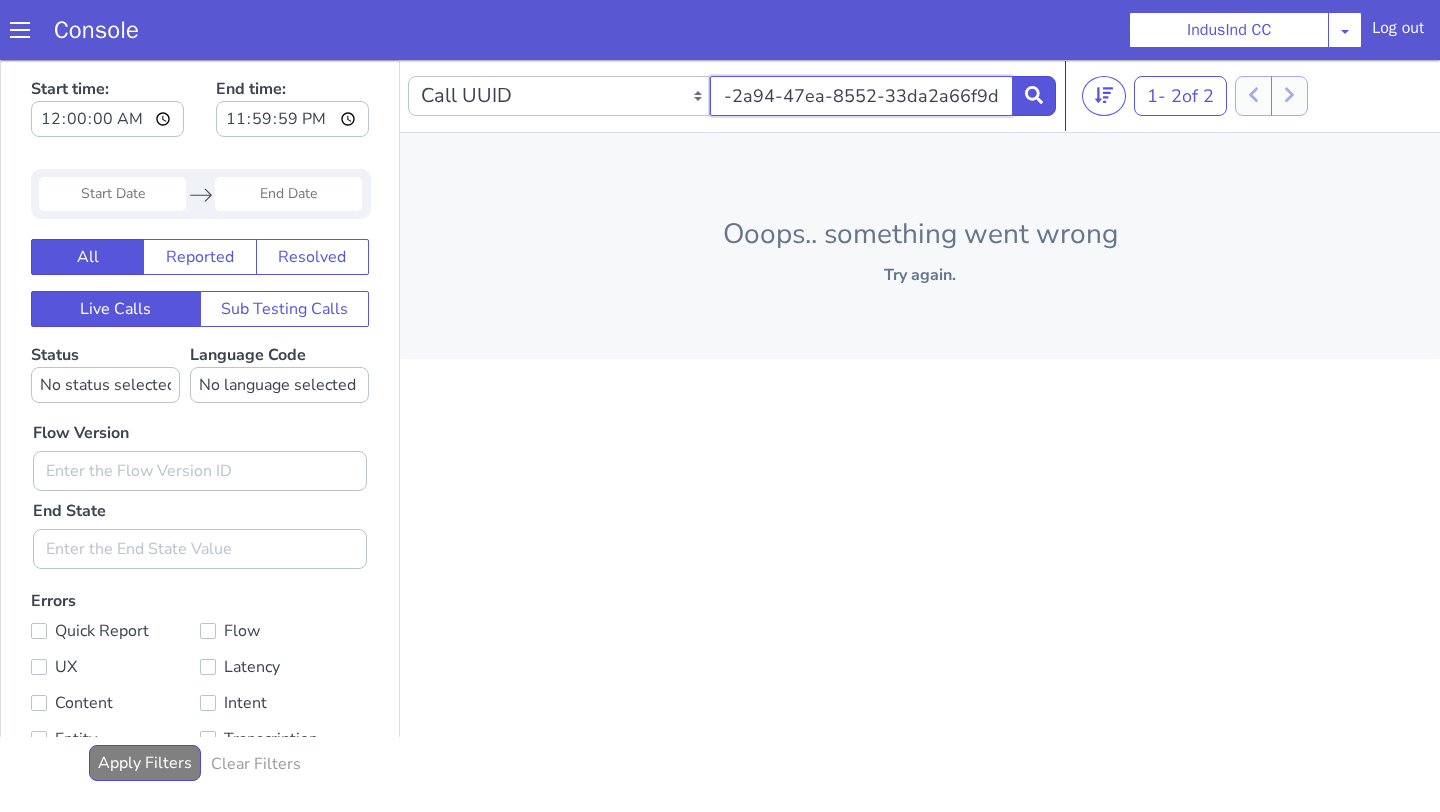 drag, startPoint x: 724, startPoint y: 99, endPoint x: 1074, endPoint y: 100, distance: 350.00143 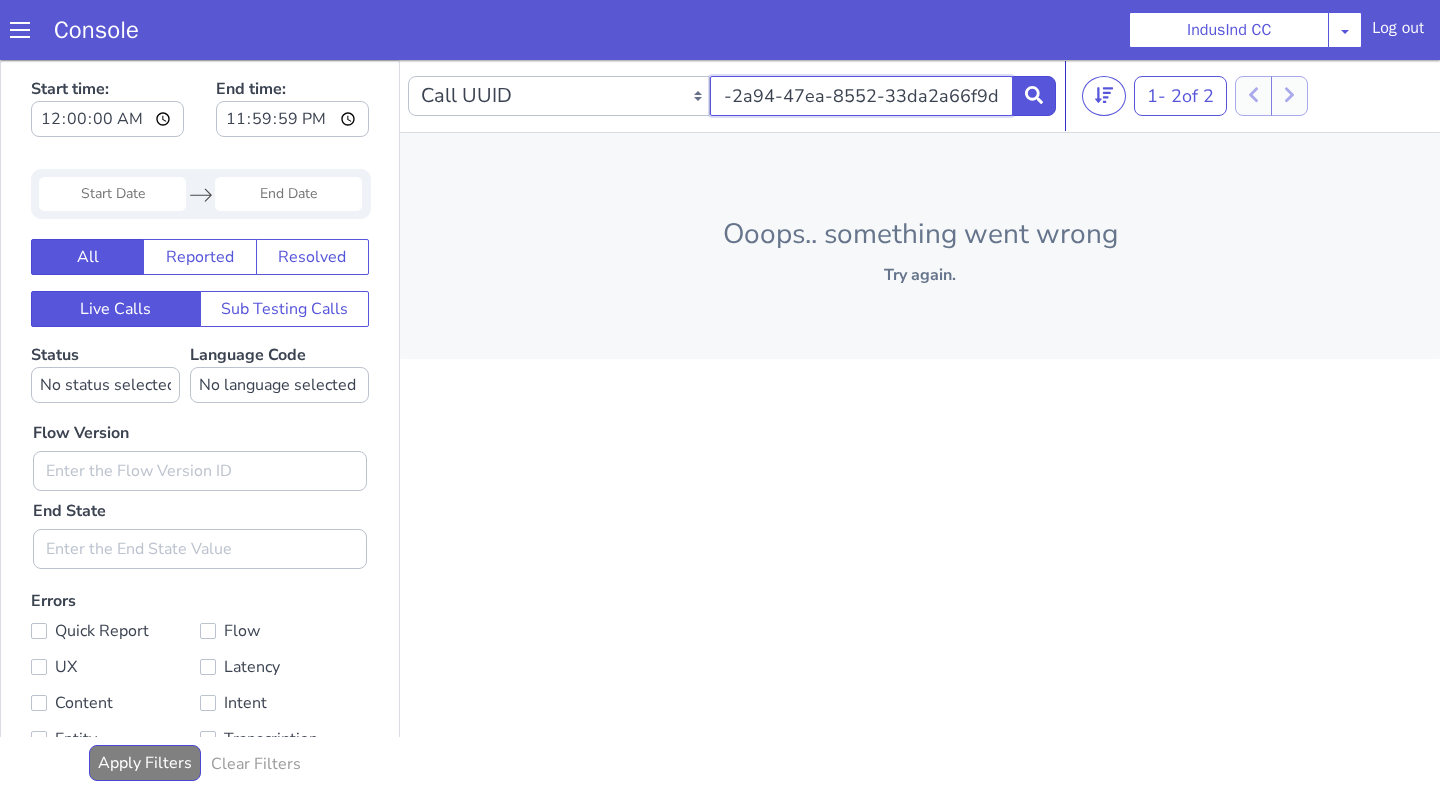 paste on "f90f8f65-1e77-4864-a8f9-1bbe8afcb855" 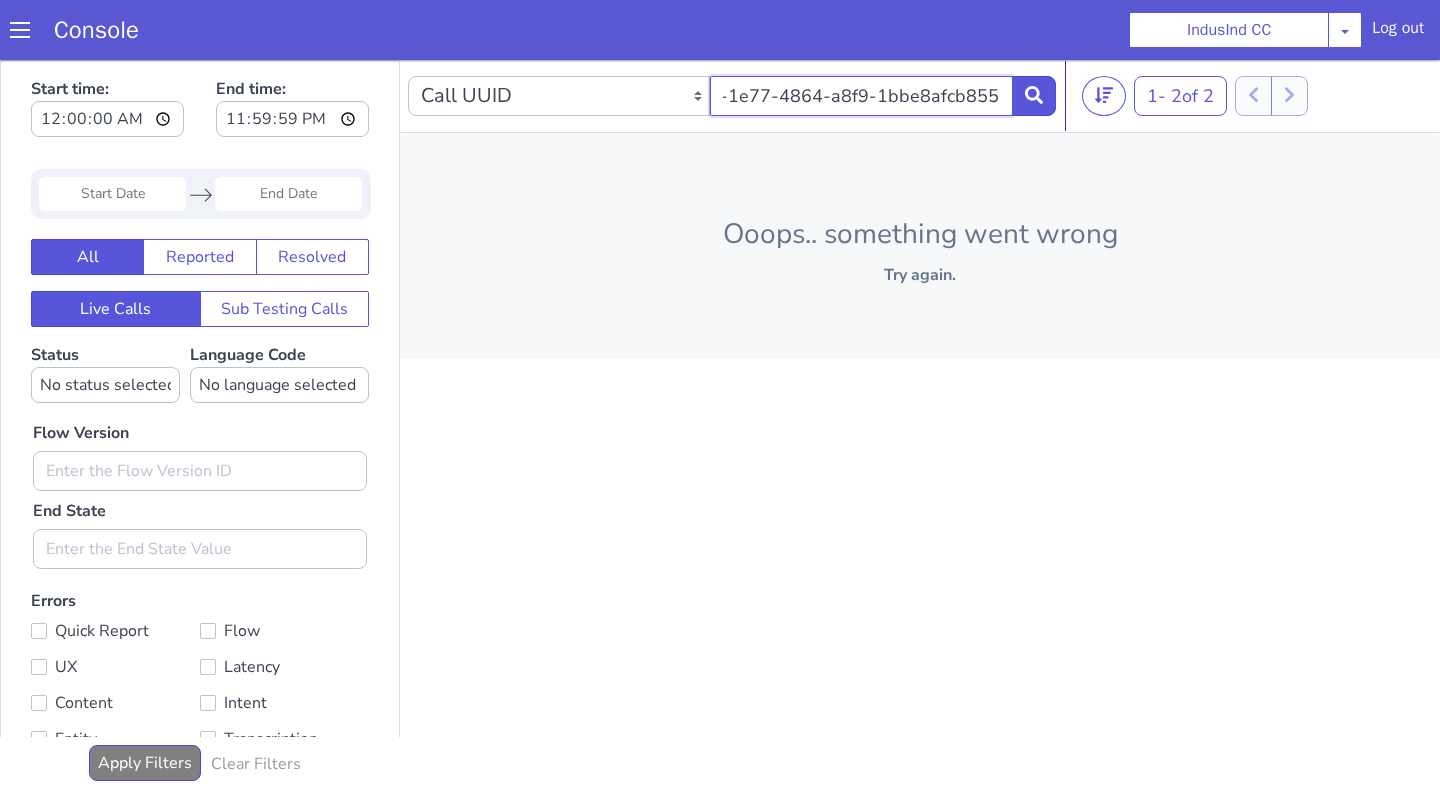scroll, scrollTop: 0, scrollLeft: 71, axis: horizontal 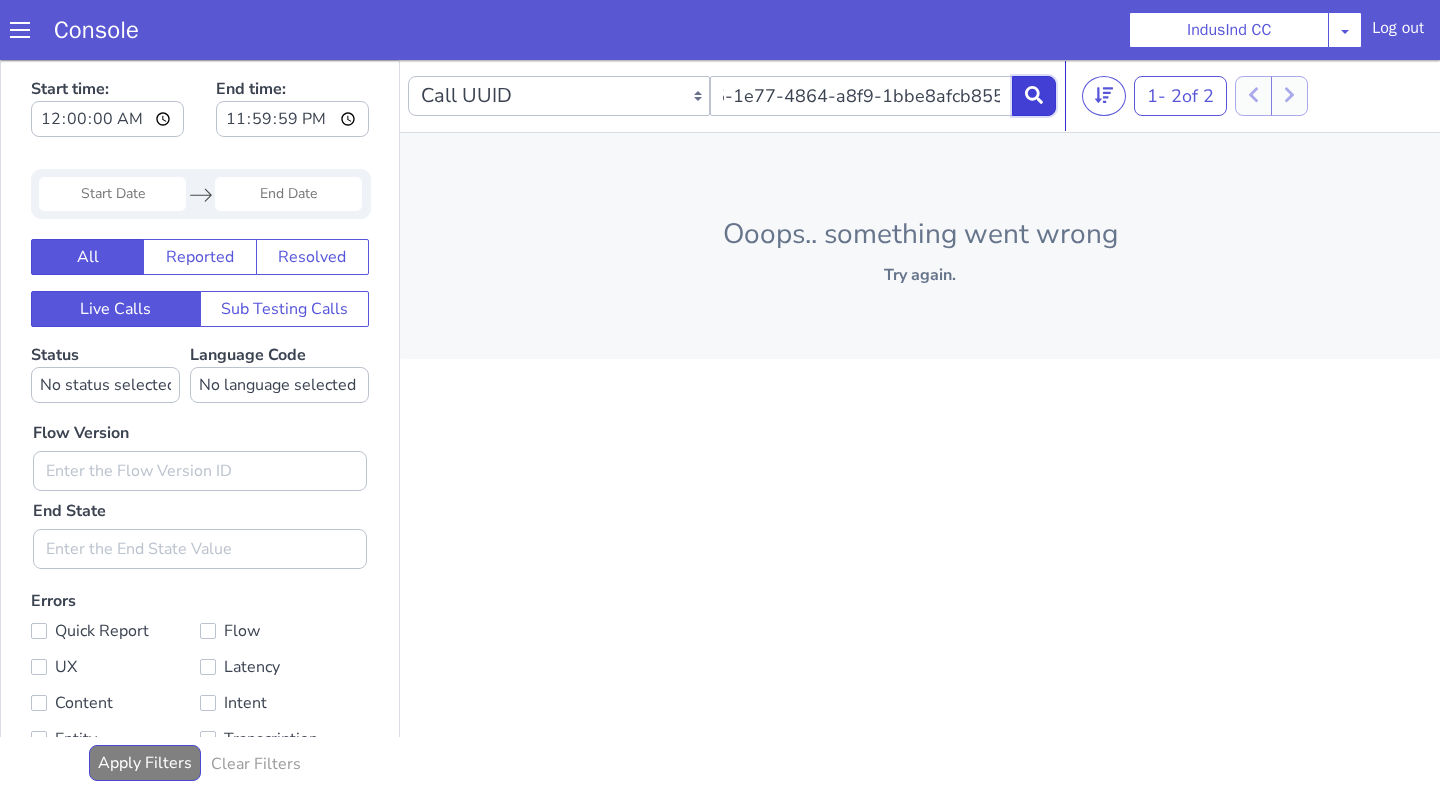 click 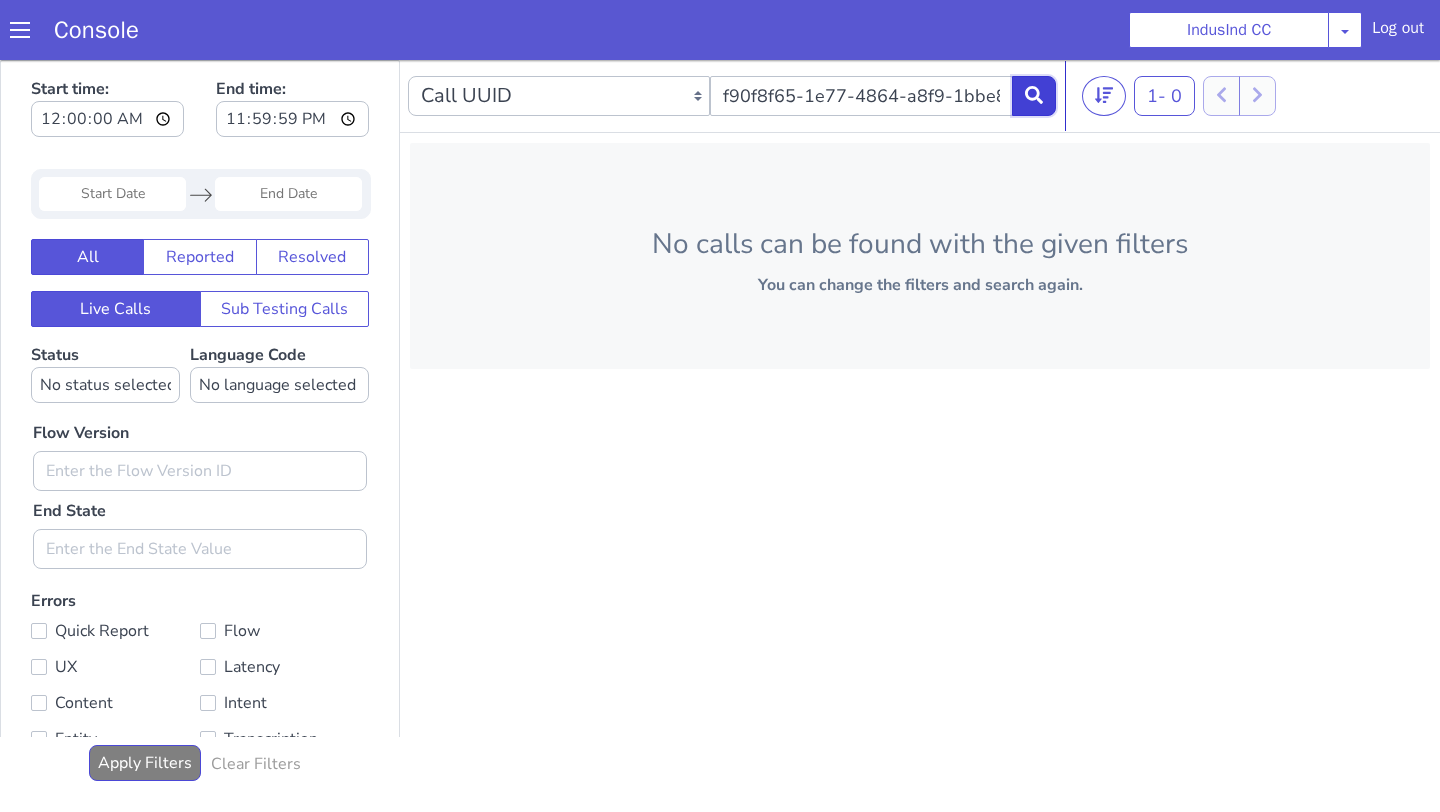 click 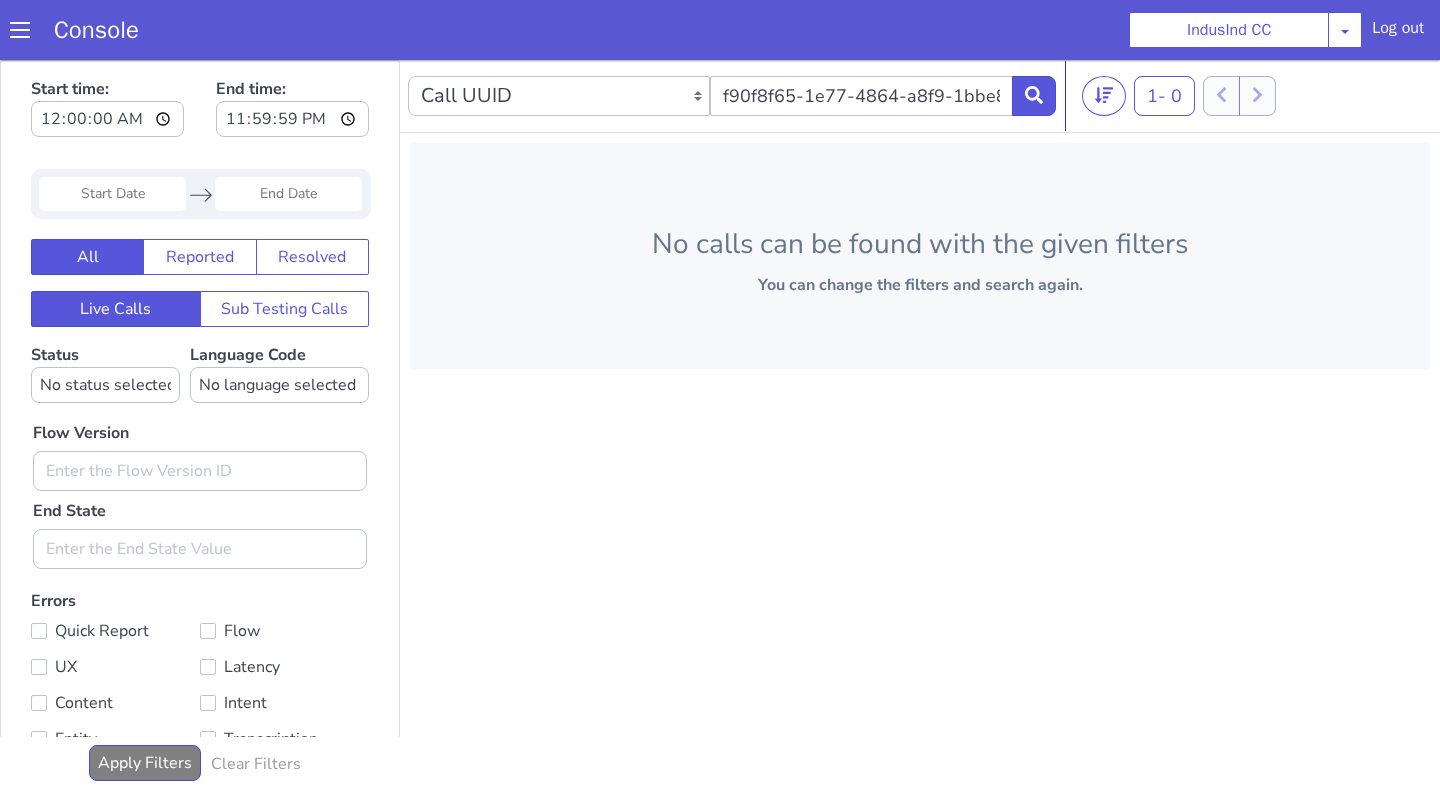 click on "Caller Number Call UUID Custom Parameter f90f8f65-1e77-4864-a8f9-1bbe8afcb855" at bounding box center [732, 96] 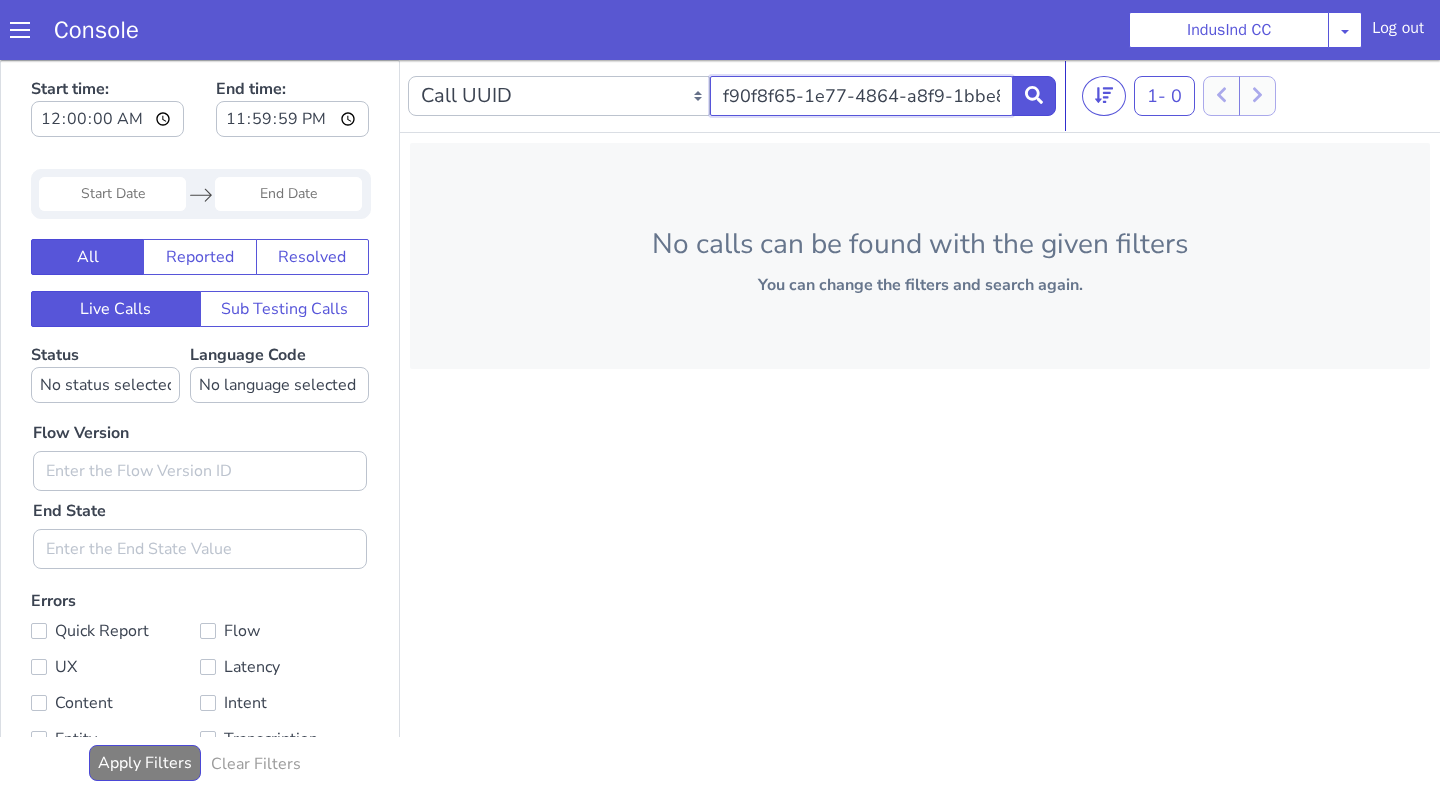 scroll, scrollTop: 0, scrollLeft: 71, axis: horizontal 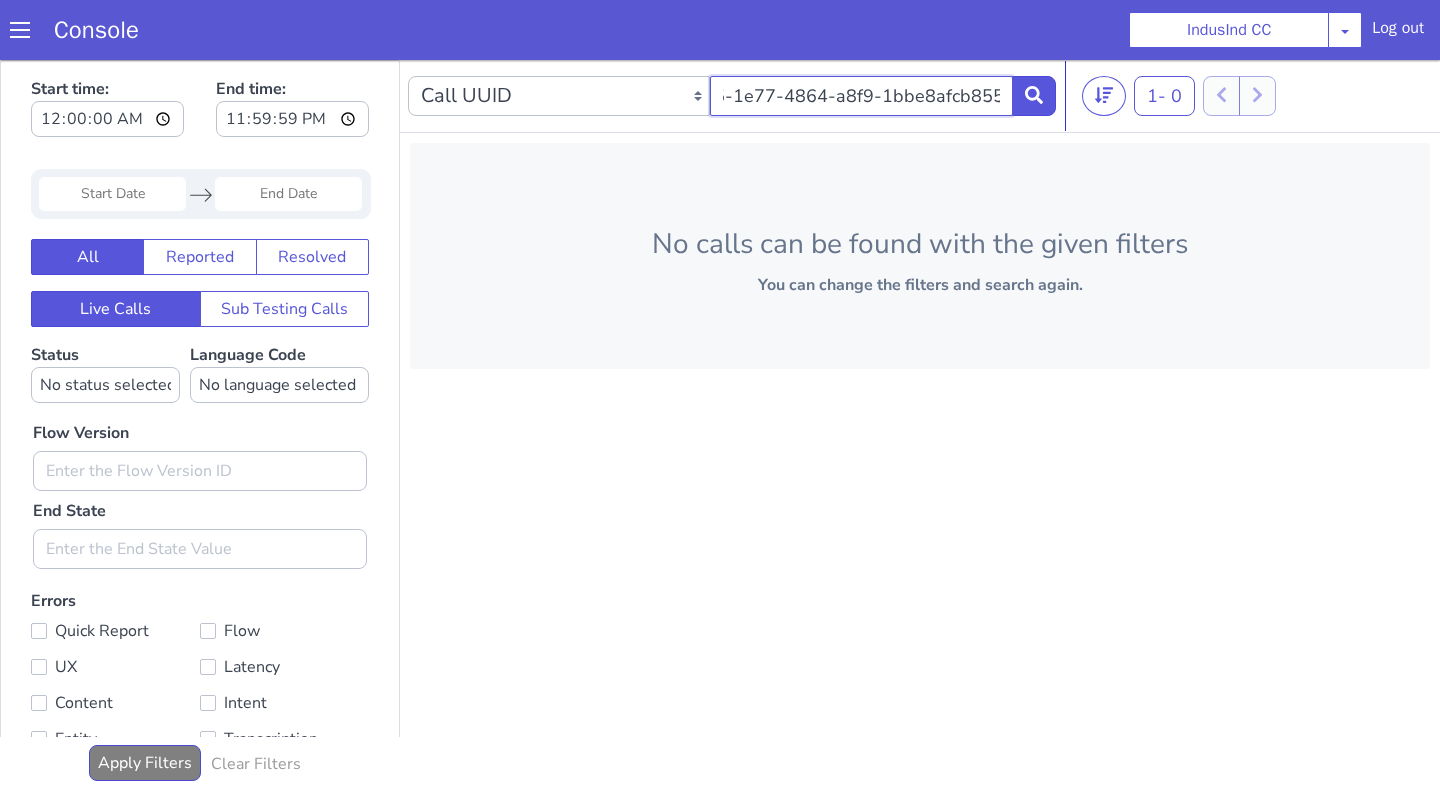 drag, startPoint x: 726, startPoint y: 97, endPoint x: 1020, endPoint y: 117, distance: 294.67947 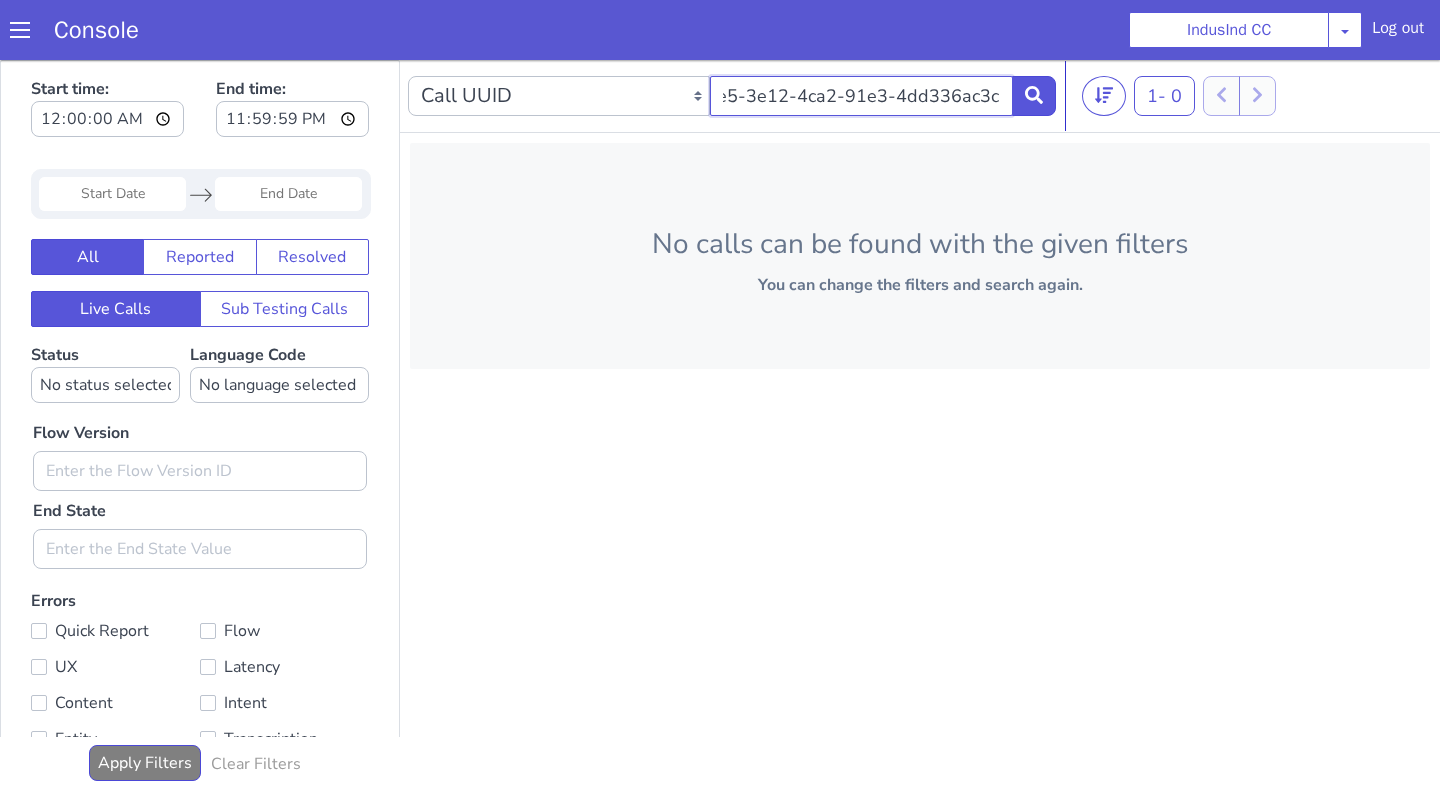 scroll, scrollTop: 0, scrollLeft: 85, axis: horizontal 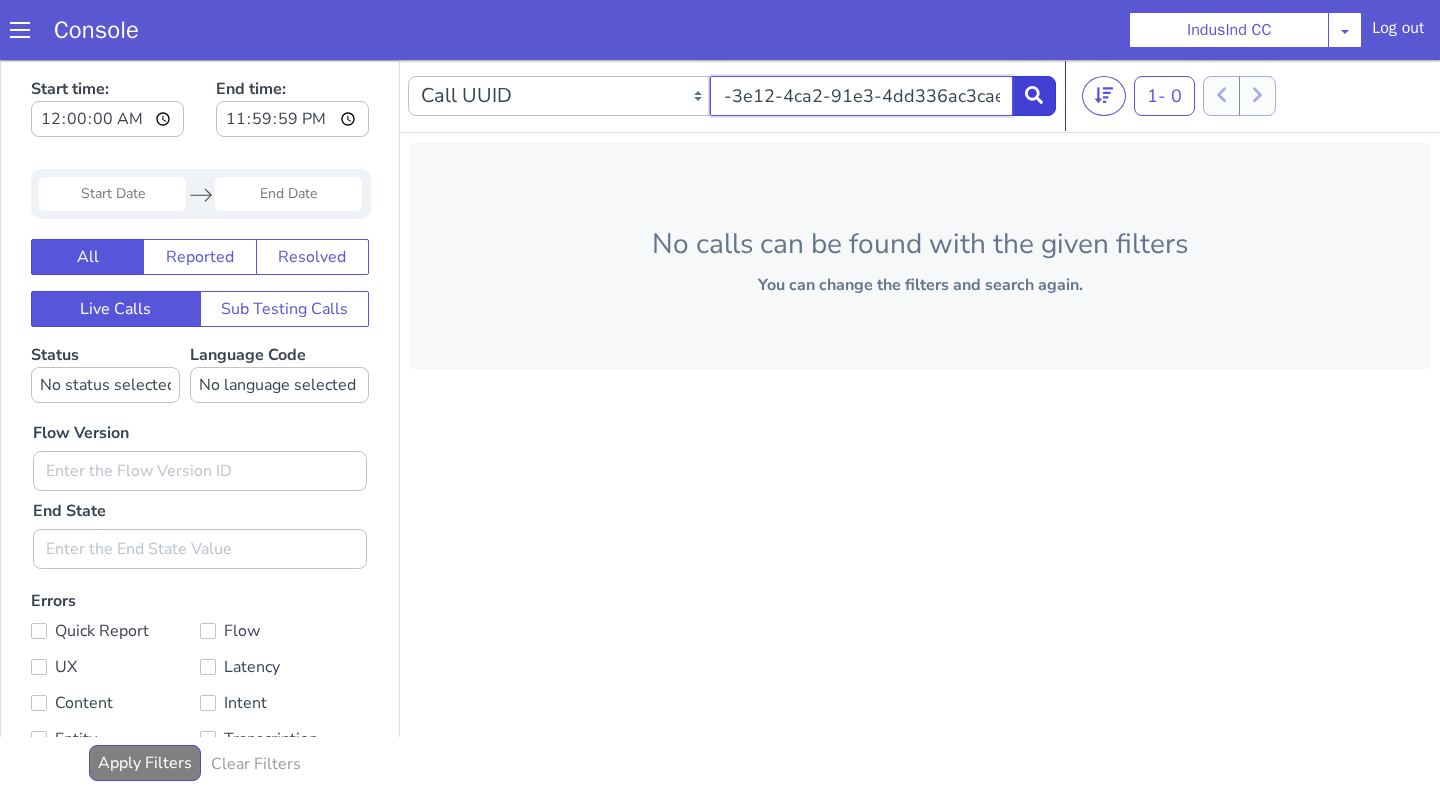 type on "0d56a5e5-3e12-4ca2-91e3-4dd336ac3cae" 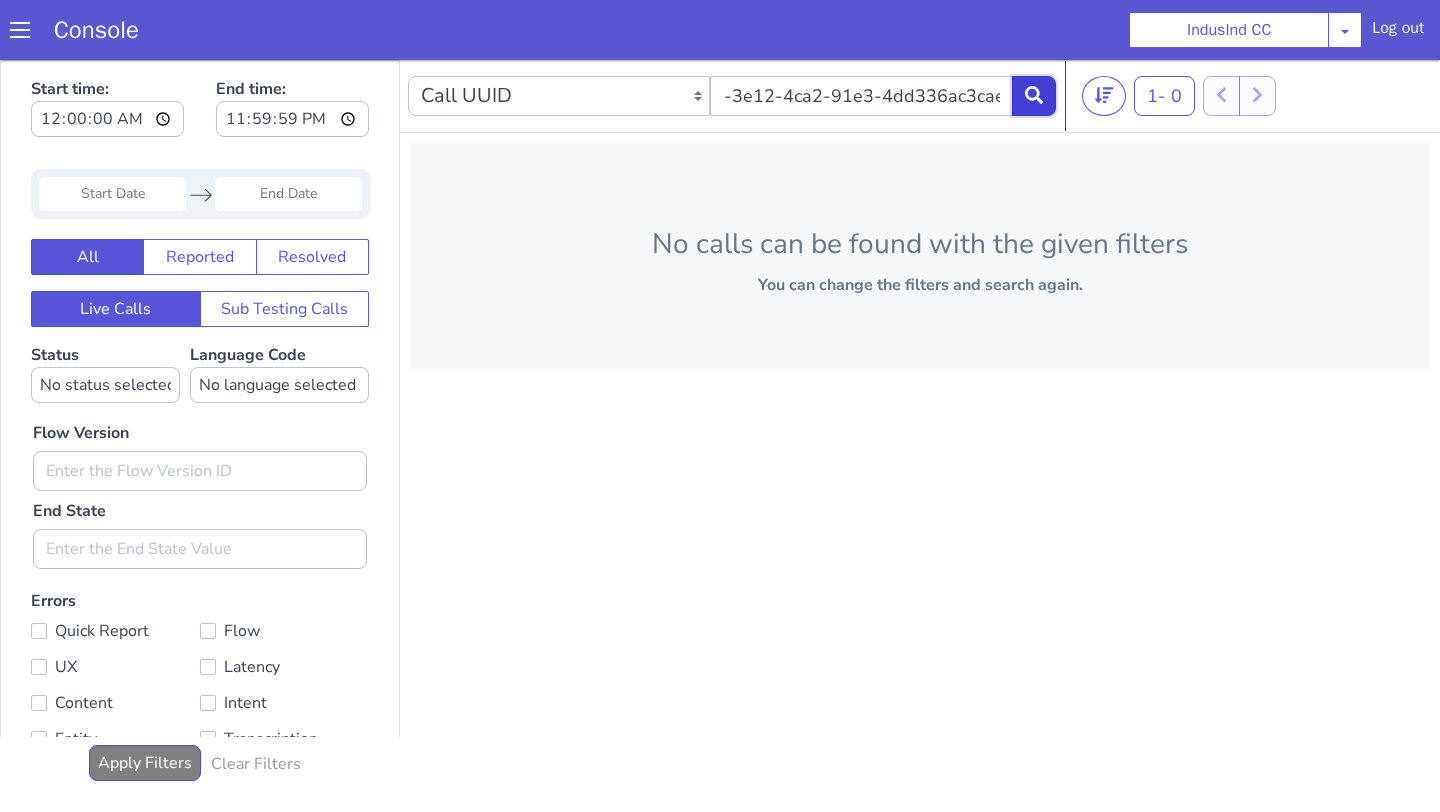 scroll, scrollTop: 0, scrollLeft: 0, axis: both 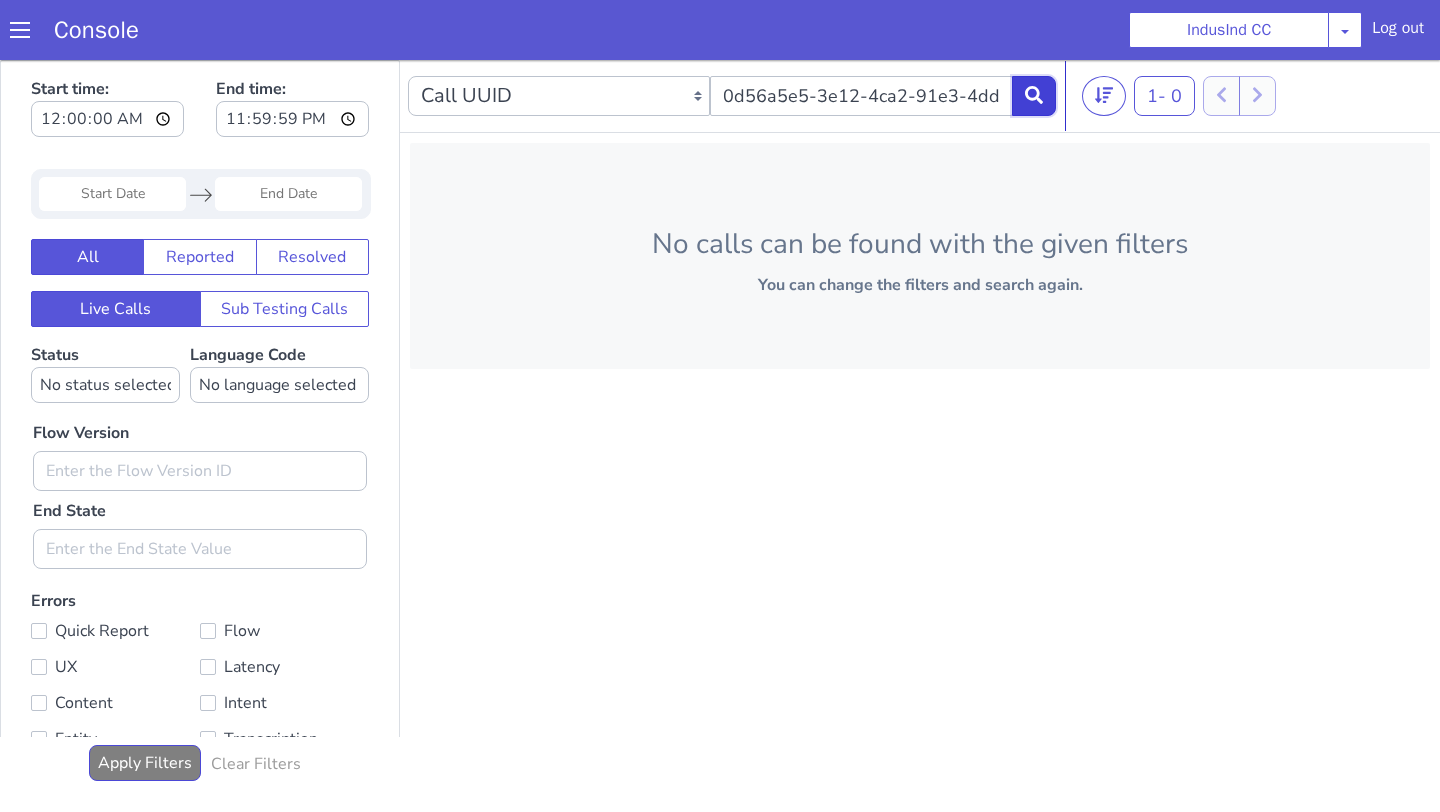 click 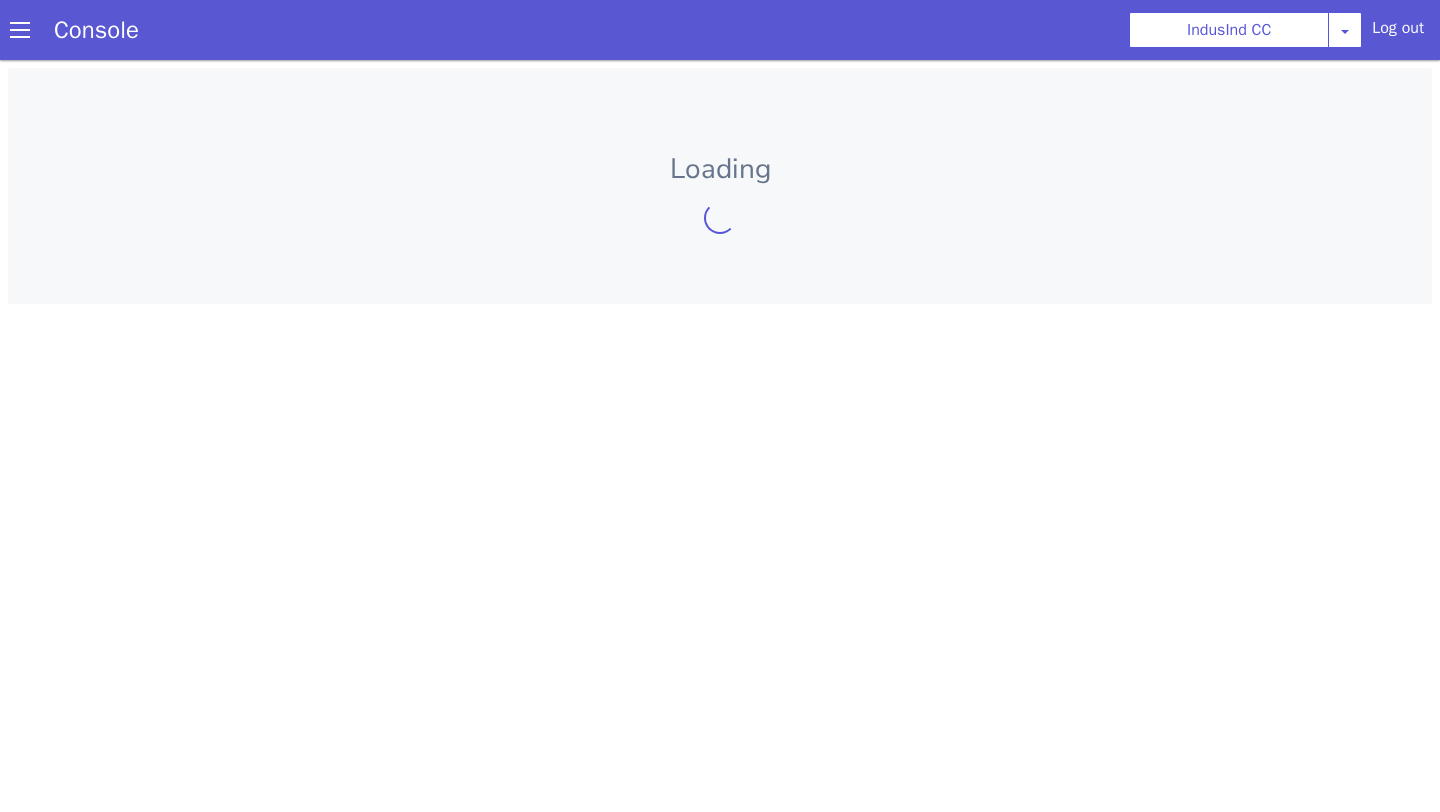 scroll, scrollTop: 0, scrollLeft: 0, axis: both 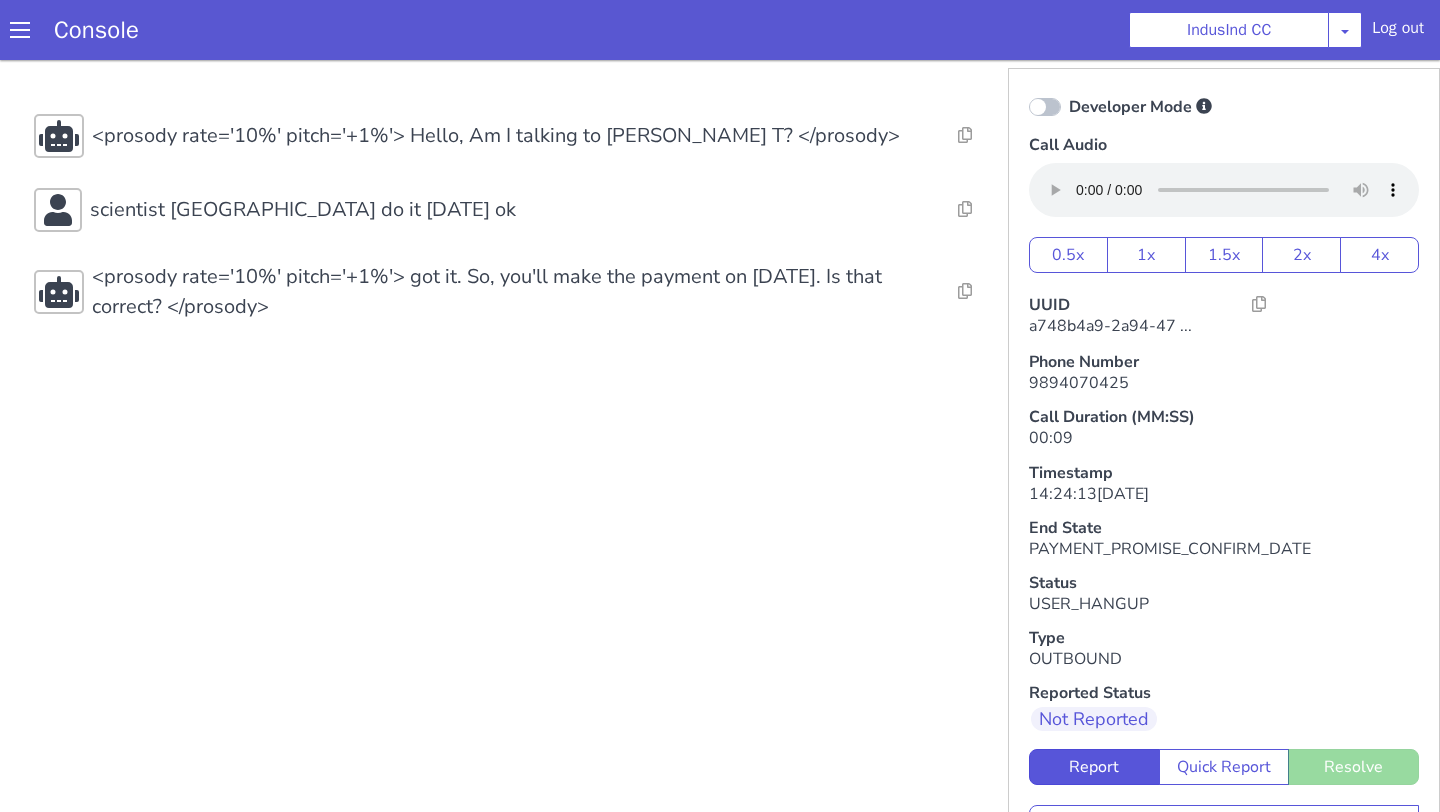 drag, startPoint x: 824, startPoint y: 207, endPoint x: 830, endPoint y: 232, distance: 25.70992 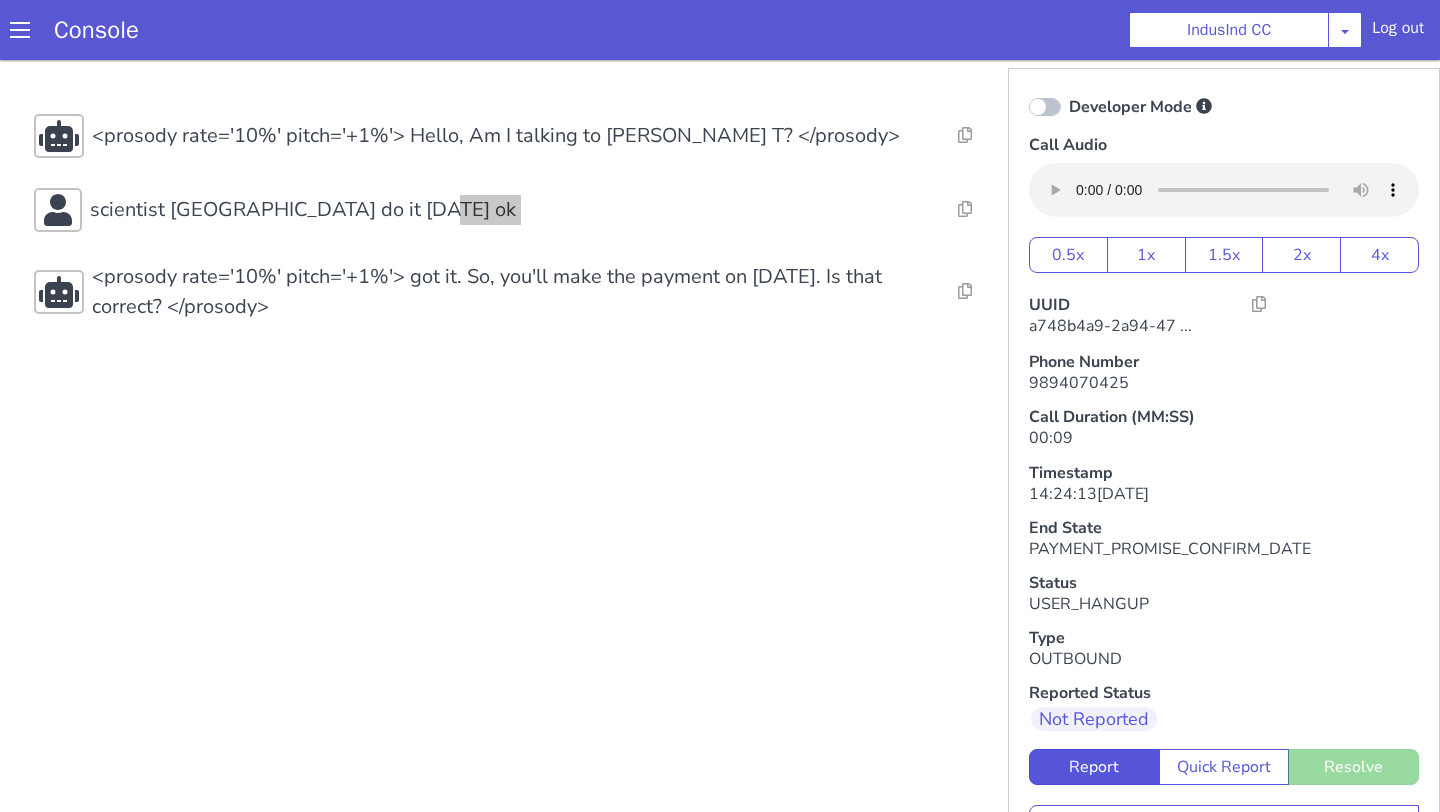 click on "Resolve  Intent Error  Entity Error  Transcription Error  Miscellaneous Submit <prosody rate='10%' pitch='+1%'> Hello, Am I talking to Senthil T? </prosody> Resolve  Intent Error  Entity Error  Transcription Error  Miscellaneous Submit scientist Bangalore do it tomorrow ok Resolve  Intent Error  Entity Error  Transcription Error  Miscellaneous Submit Resolve  Intent Error  Entity Error  Transcription Error  Miscellaneous Submit Resolve  Intent Error  Entity Error  Transcription Error  Miscellaneous Submit <prosody rate='10%' pitch='+1%'> got it. So, you'll make the payment on 25 April. Is that correct? </prosody> Resolve  Intent Error  Entity Error  Transcription Error  Miscellaneous Submit" at bounding box center [515, 218] 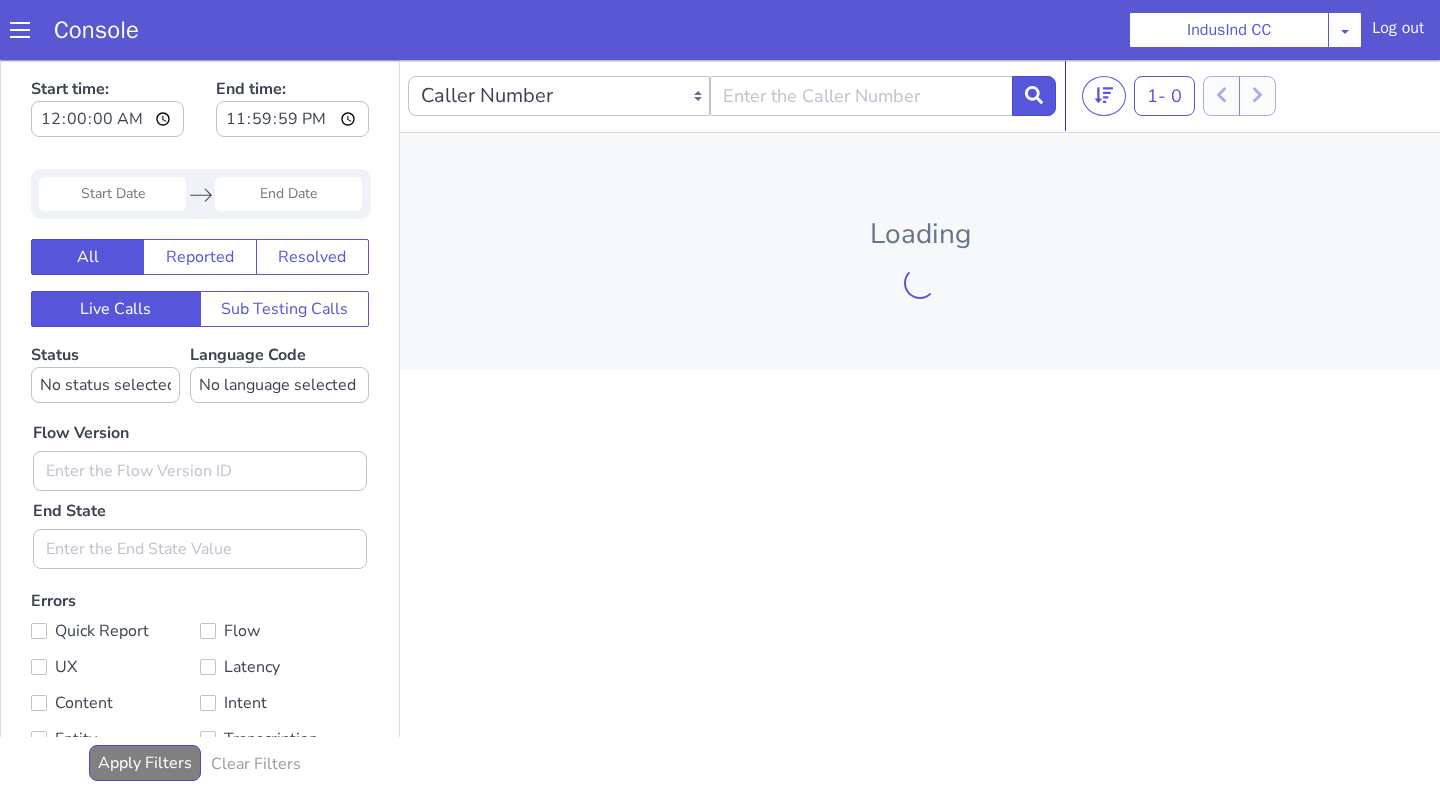 scroll, scrollTop: 0, scrollLeft: 0, axis: both 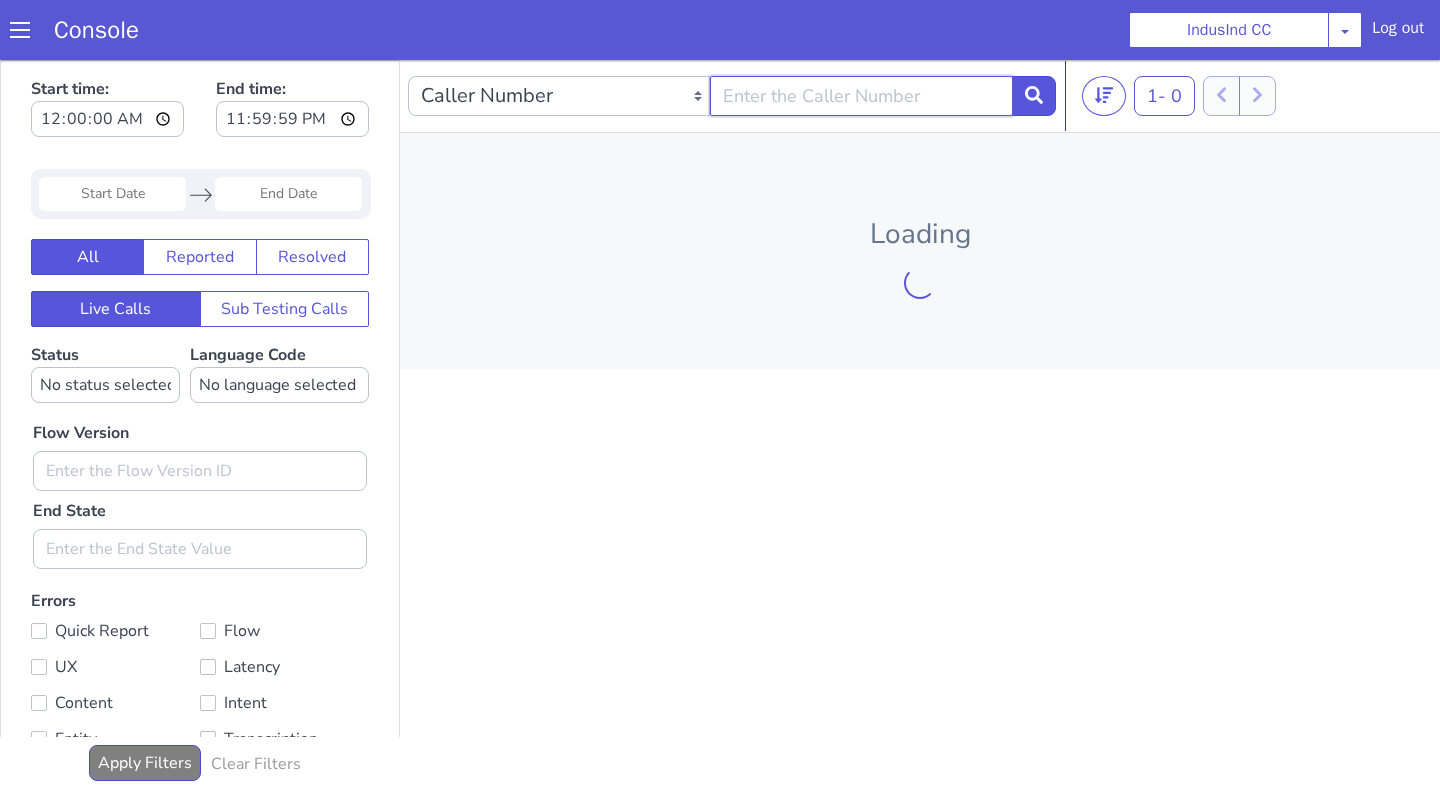 click at bounding box center [861, 96] 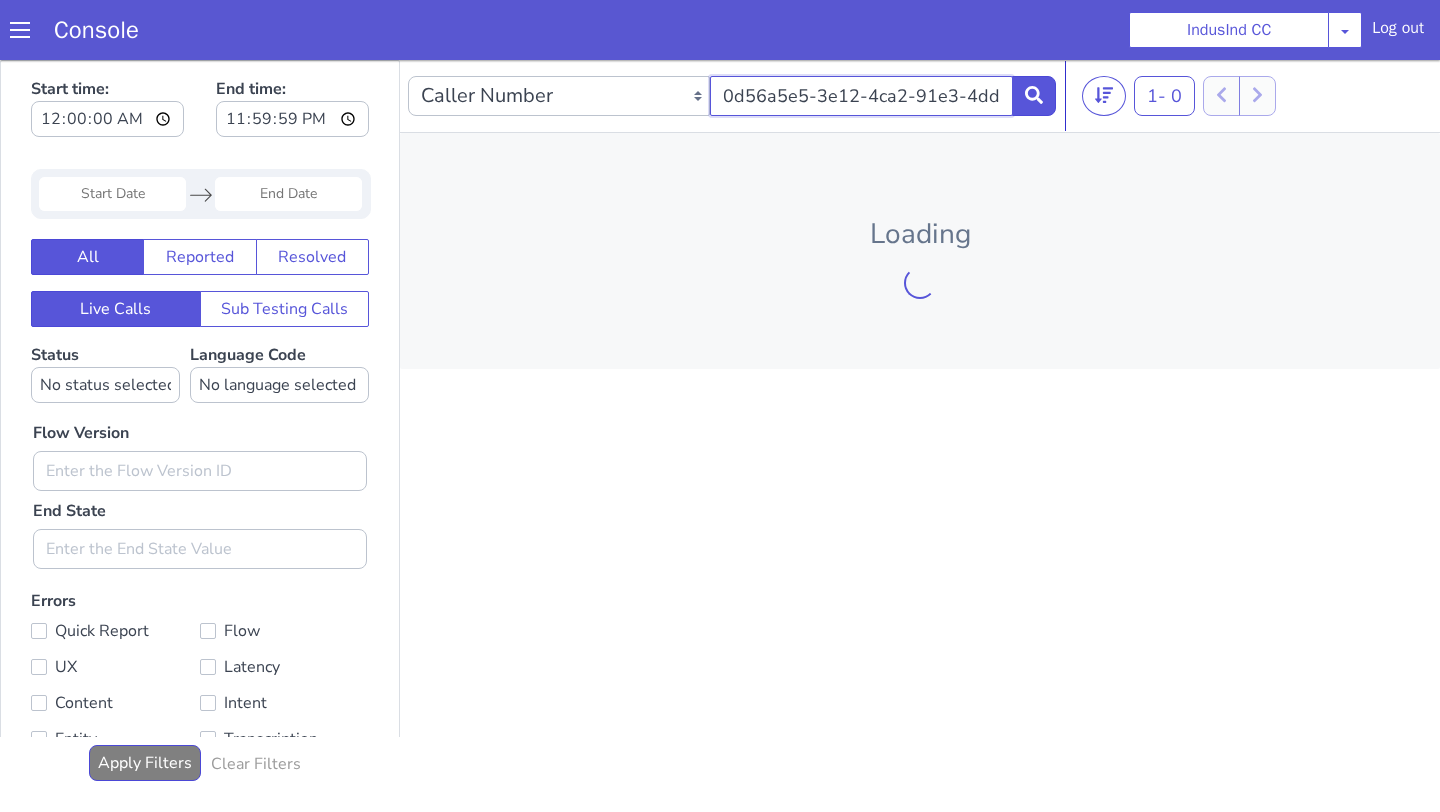 scroll, scrollTop: 0, scrollLeft: 81, axis: horizontal 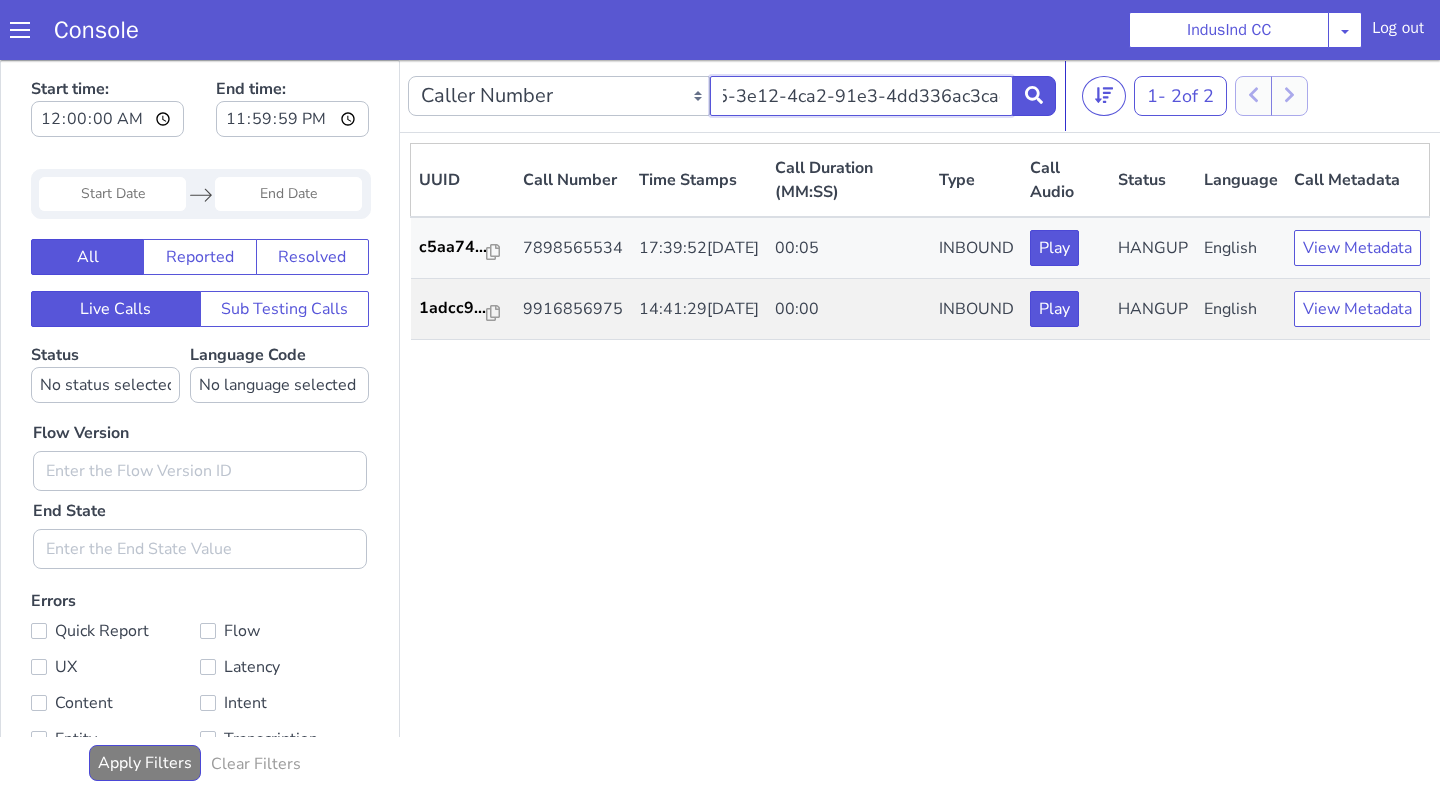 type on "0d56a5e5-3e12-4ca2-91e3-4dd336ac3cae" 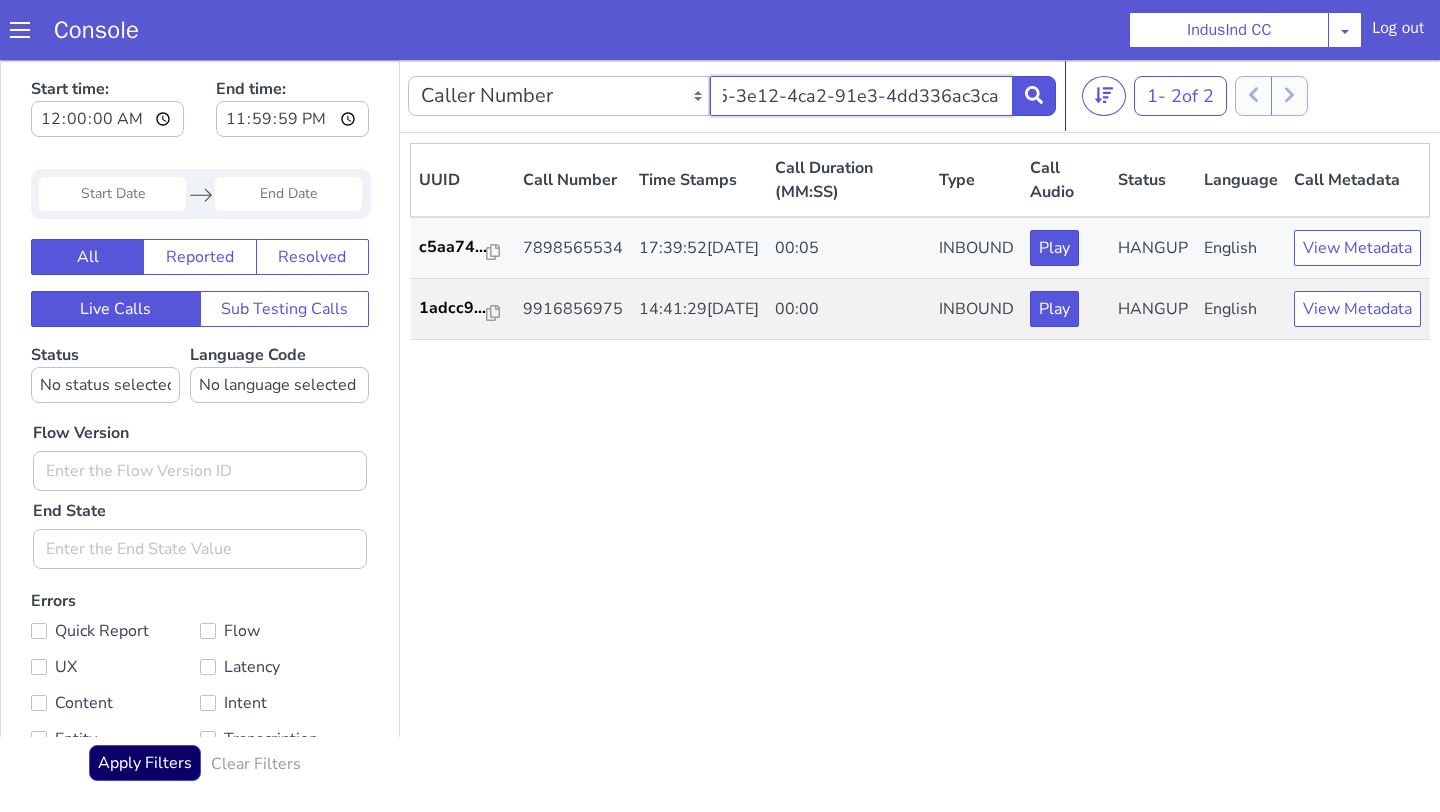 click on "0d56a5e5-3e12-4ca2-91e3-4dd336ac3cae" at bounding box center [861, 96] 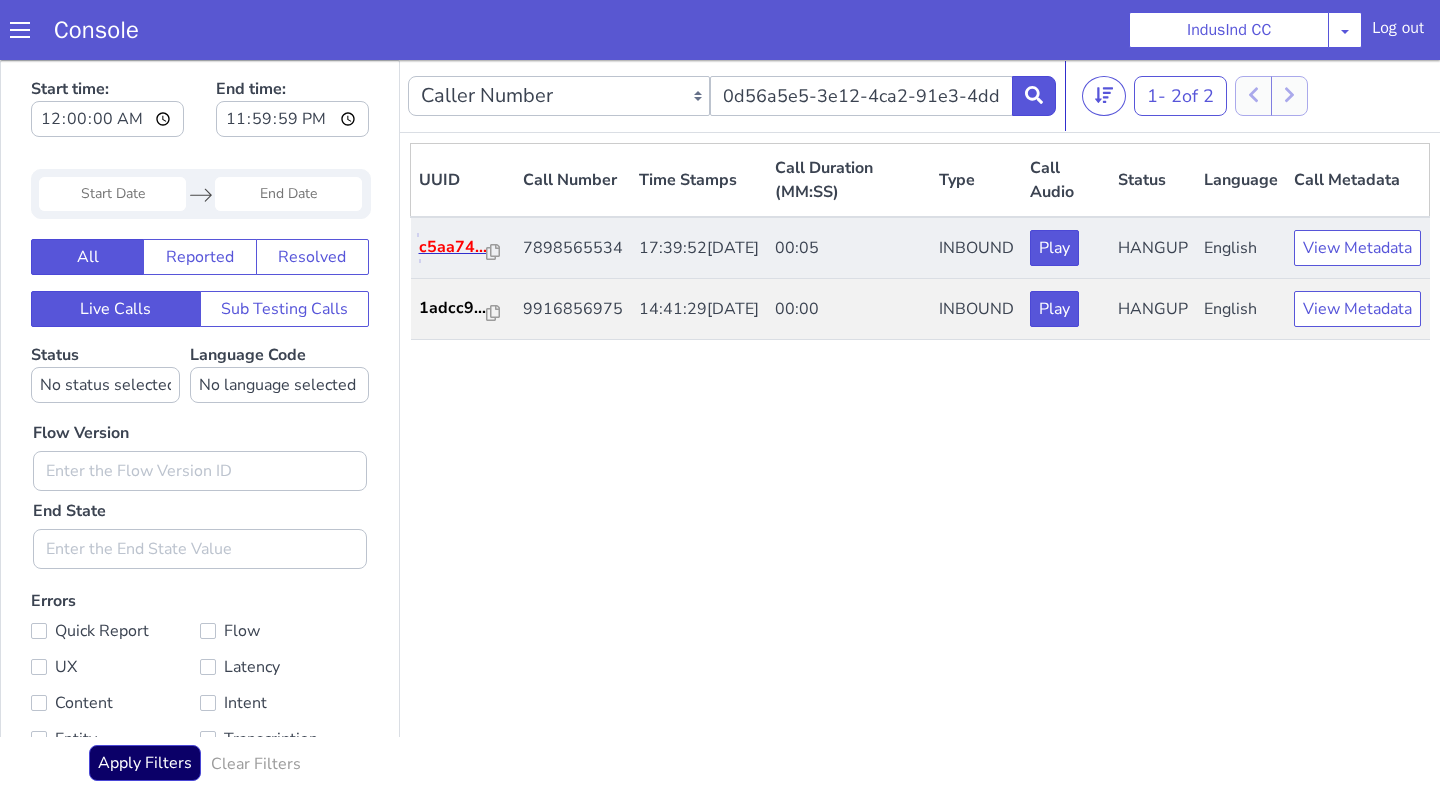 click on "c5aa74..." at bounding box center [453, 247] 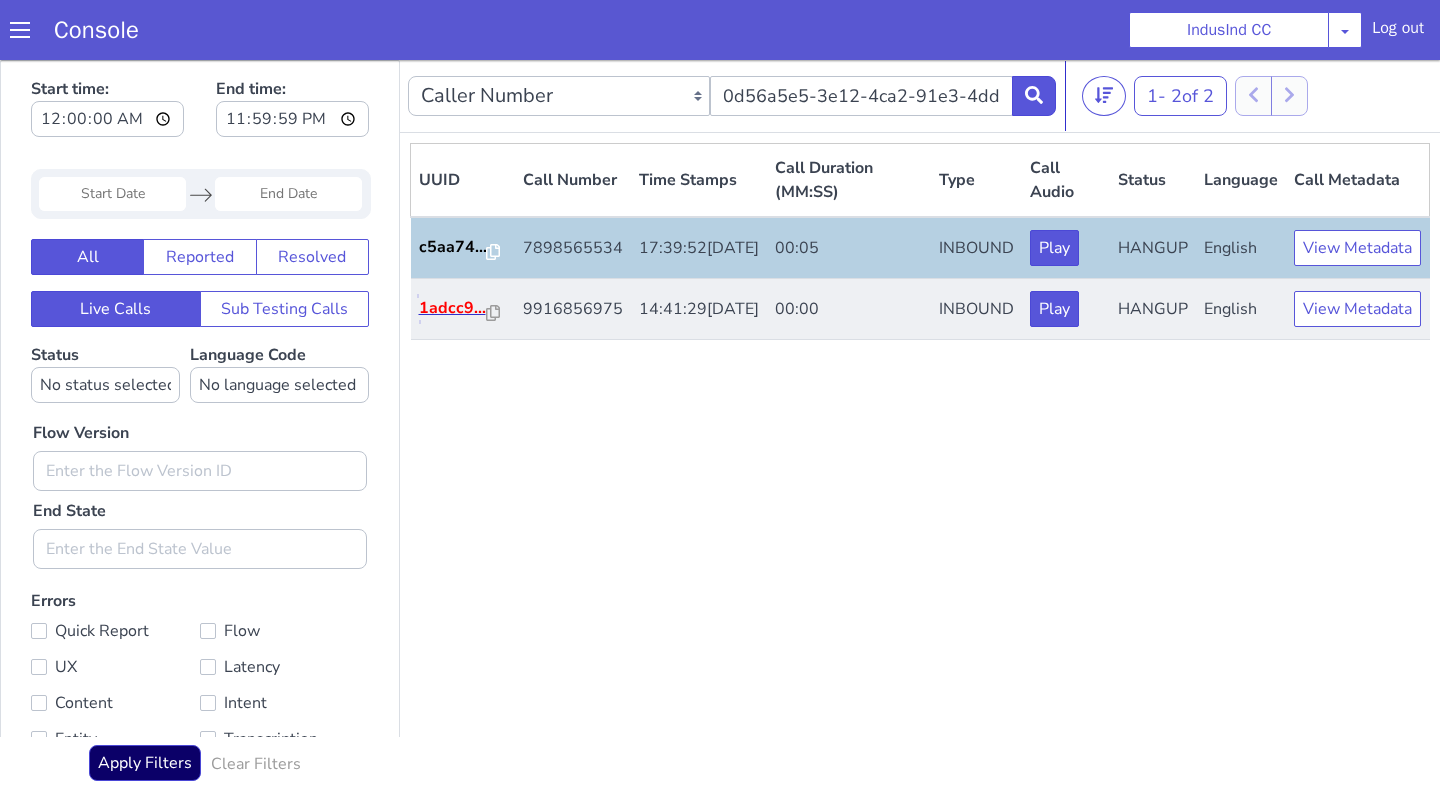 click on "1adcc9..." at bounding box center (453, 308) 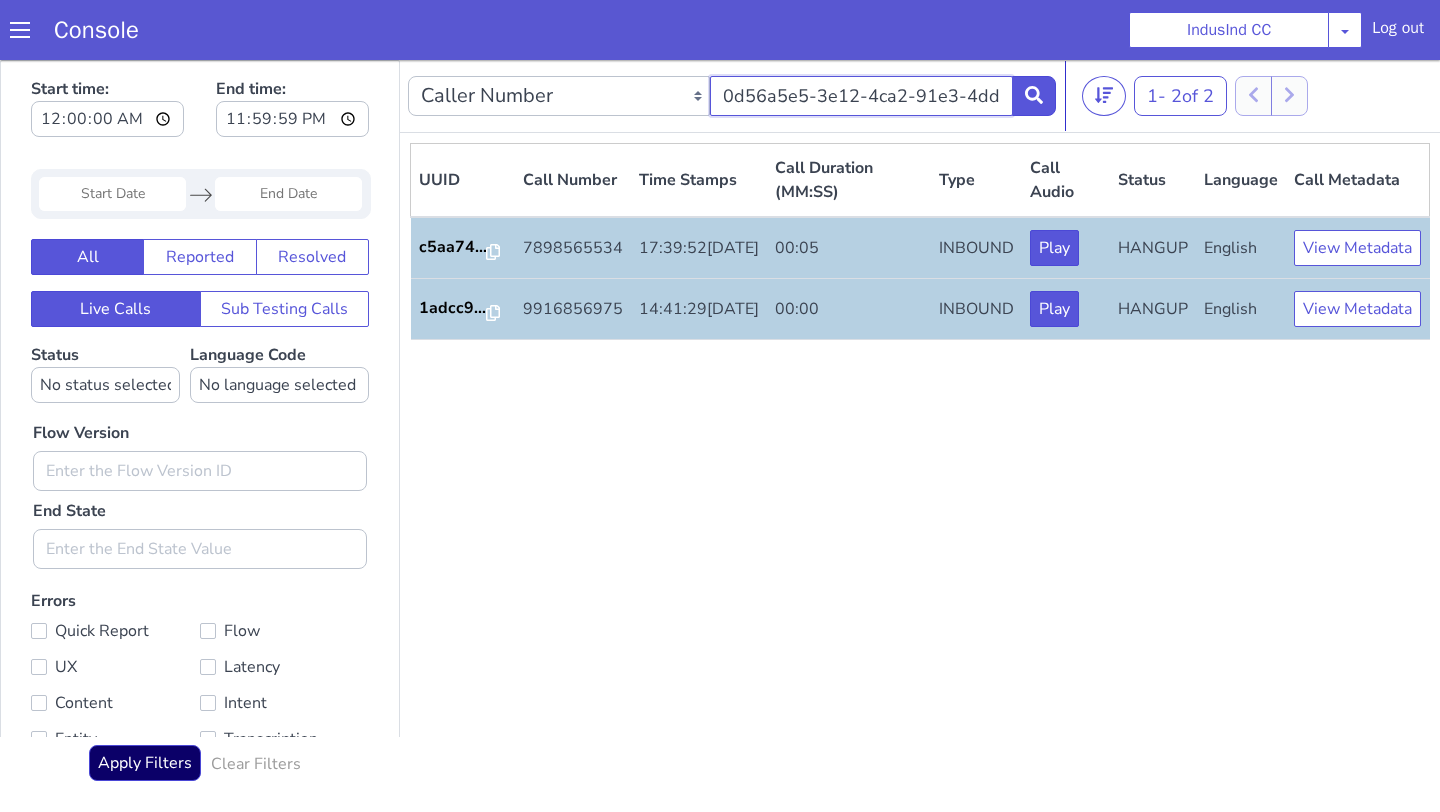 click on "0d56a5e5-3e12-4ca2-91e3-4dd336ac3cae" at bounding box center [861, 96] 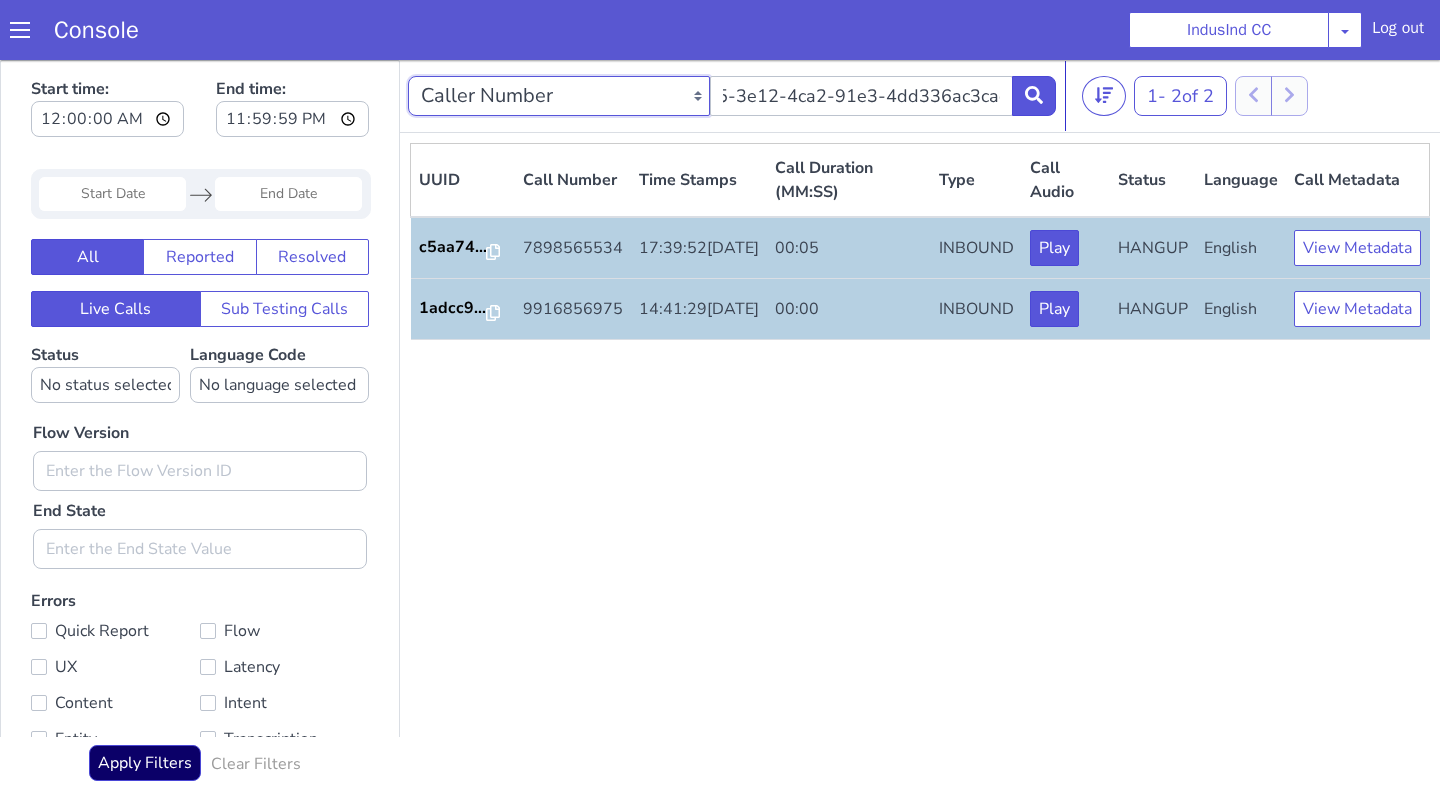 click on "Caller Number Call UUID Custom Parameter" at bounding box center [559, 96] 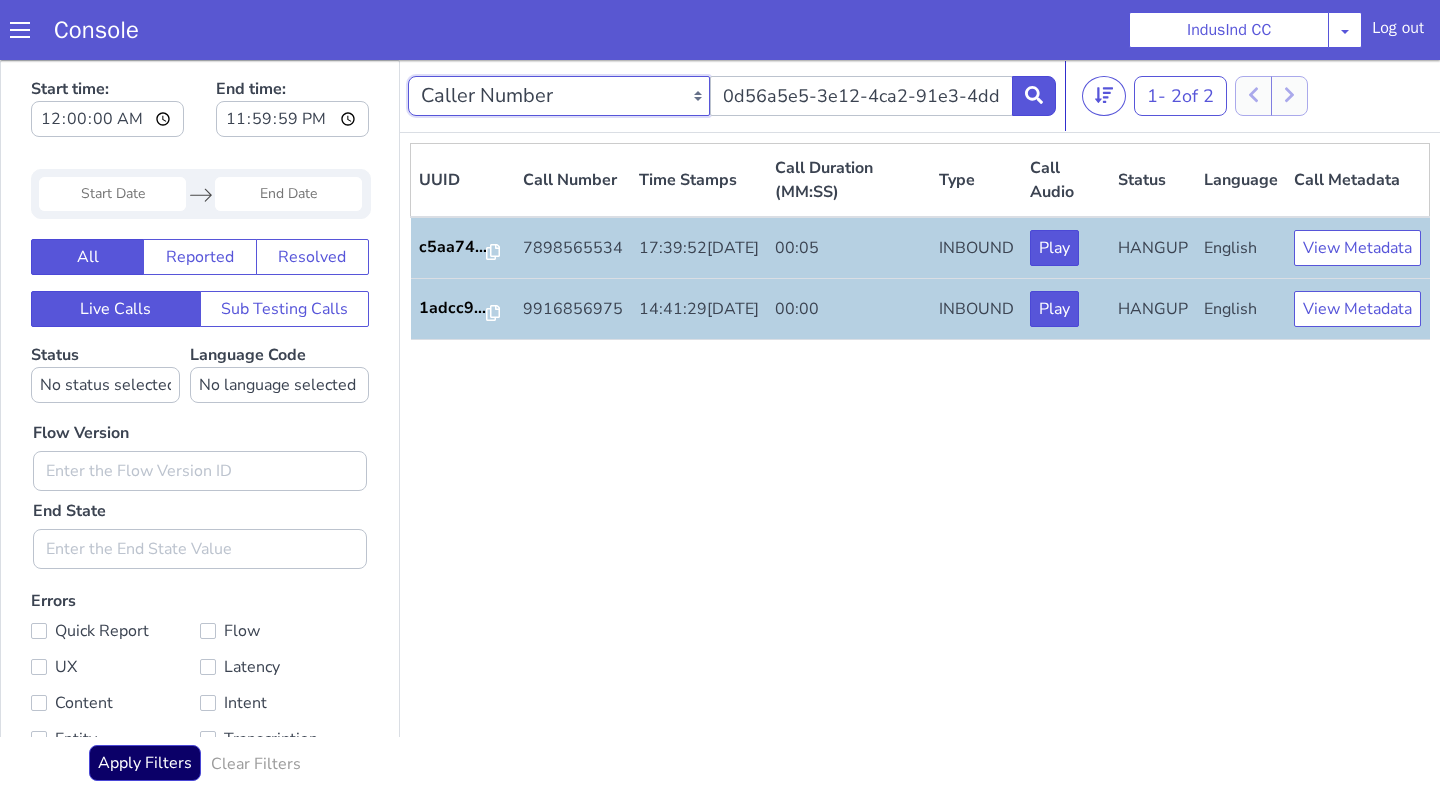 select on "callUUID" 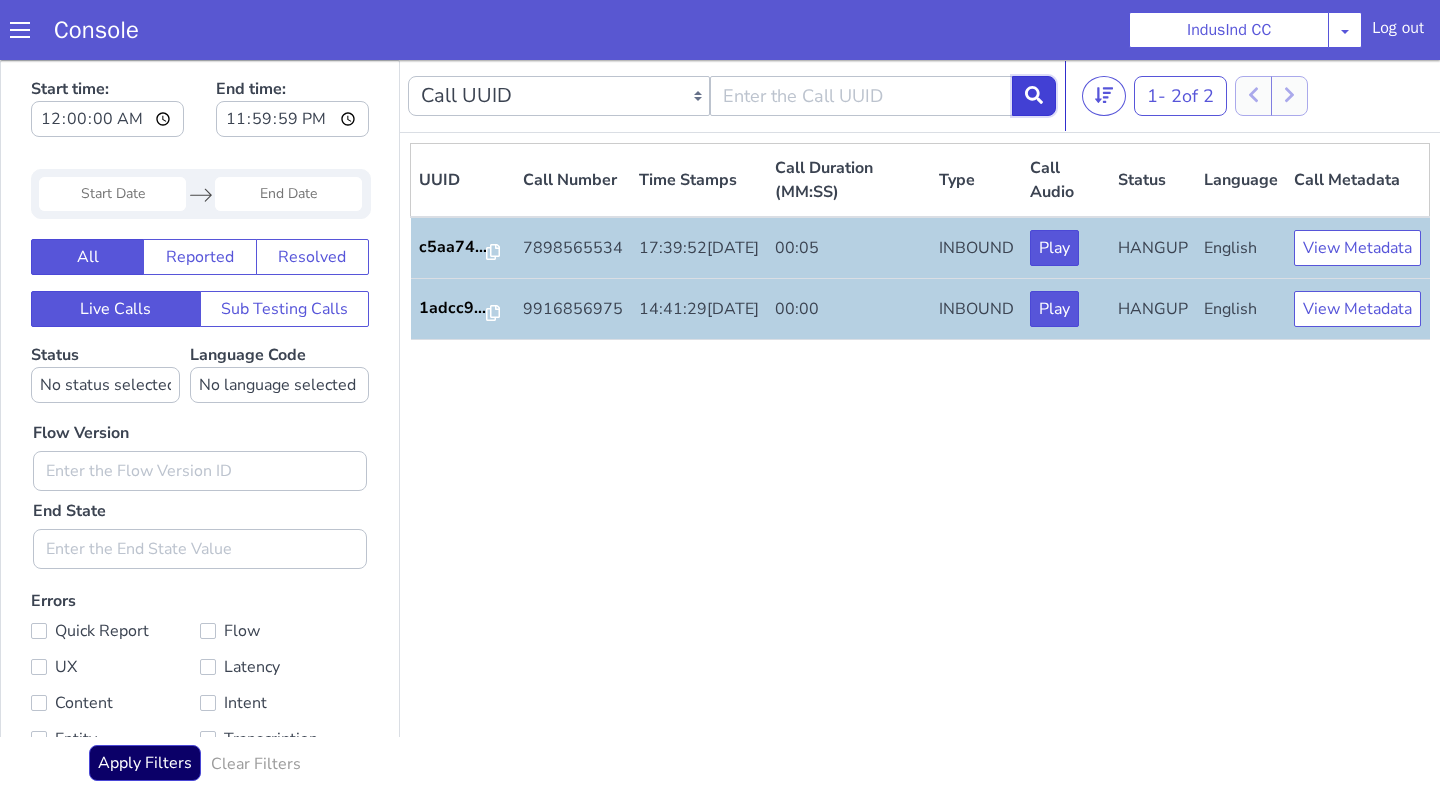 click 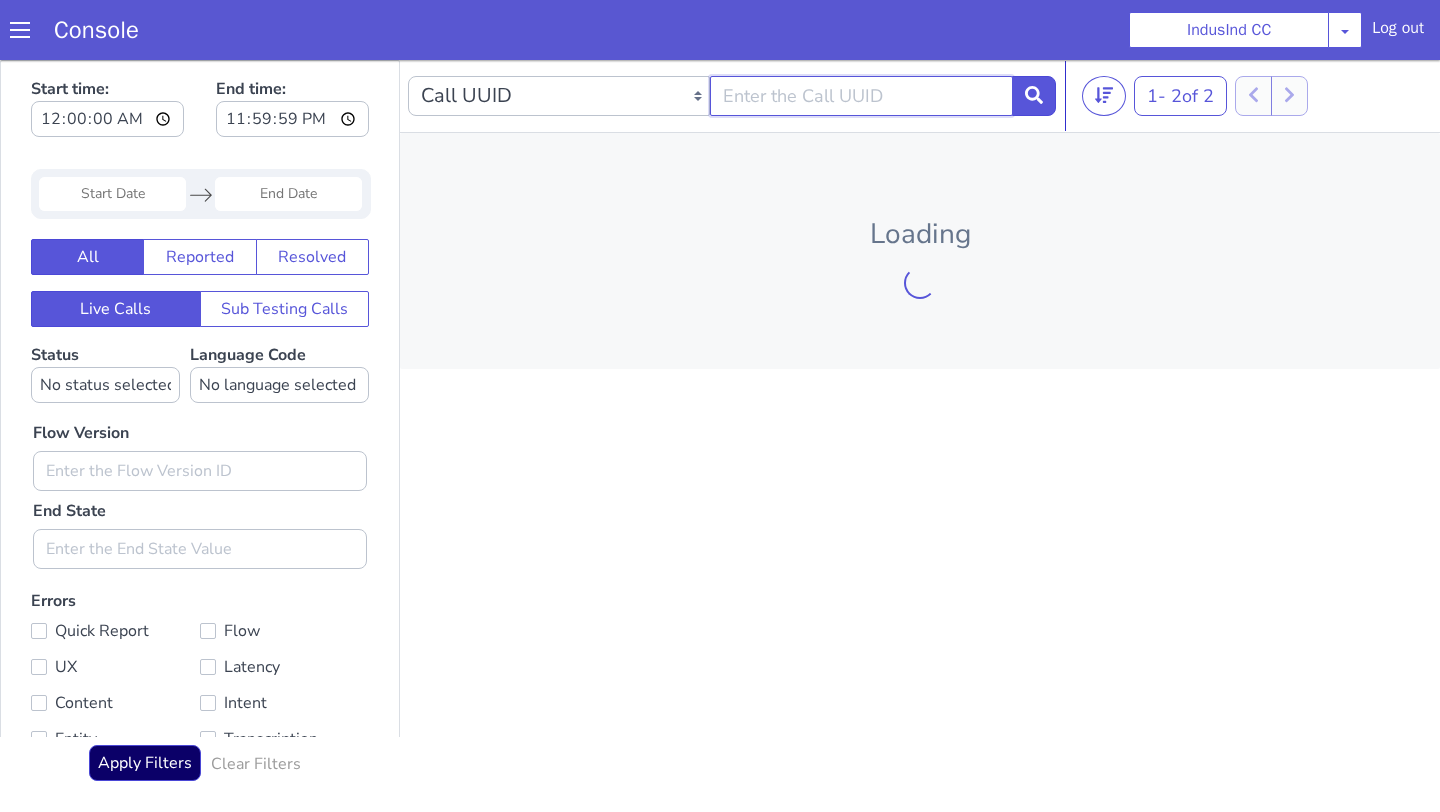 click at bounding box center (861, 96) 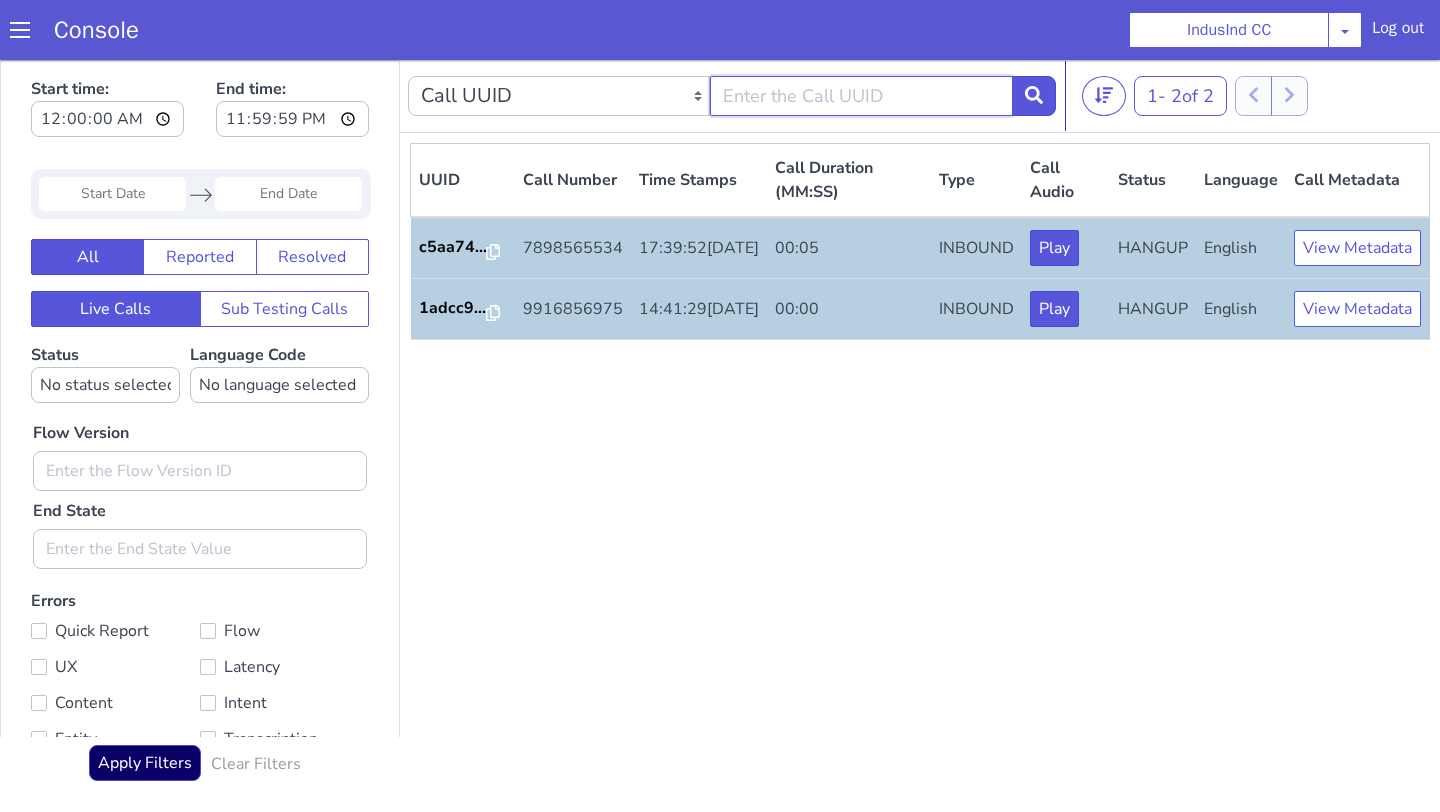 paste on "0d56a5e5-3e12-4ca2-91e3-4dd336ac3cae" 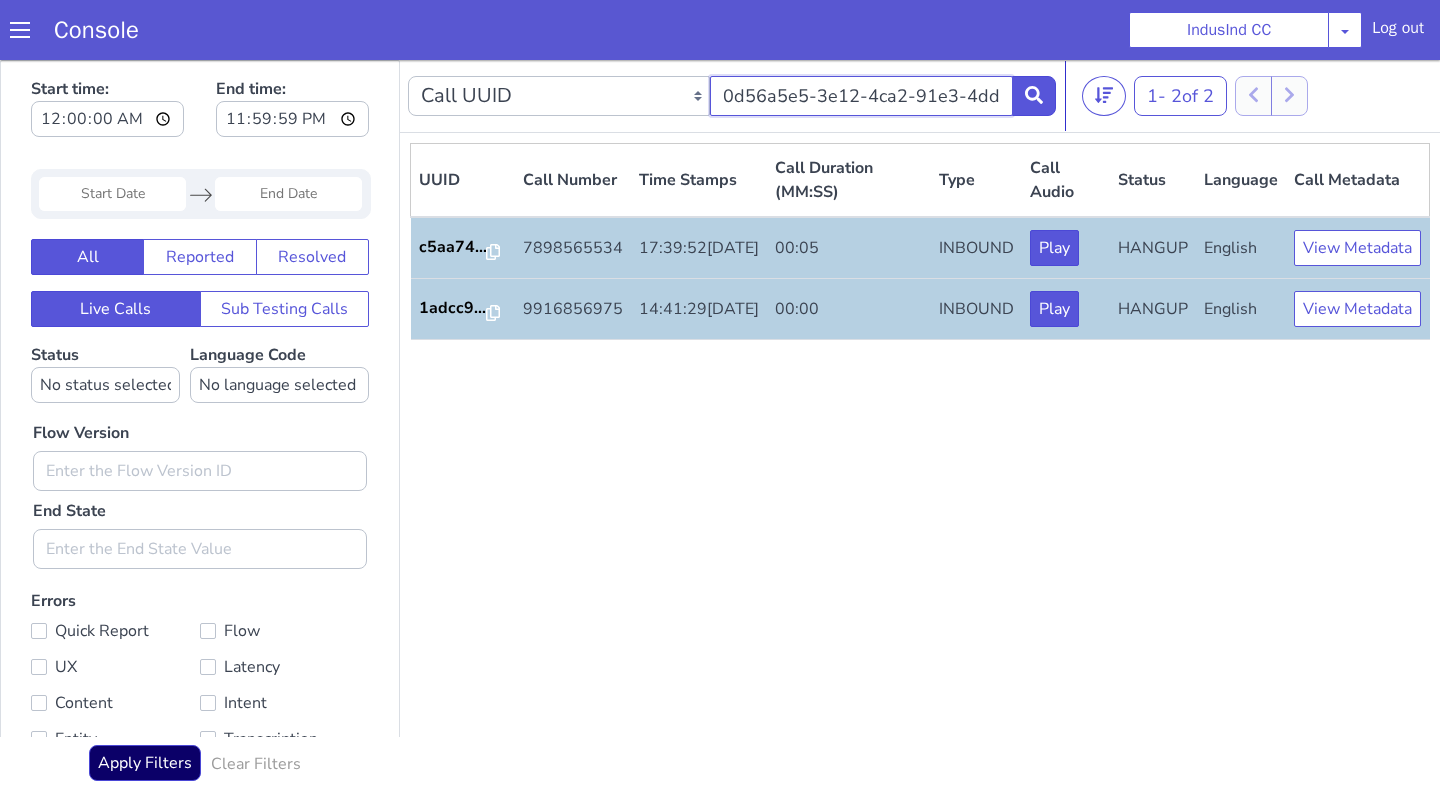 scroll, scrollTop: 0, scrollLeft: 81, axis: horizontal 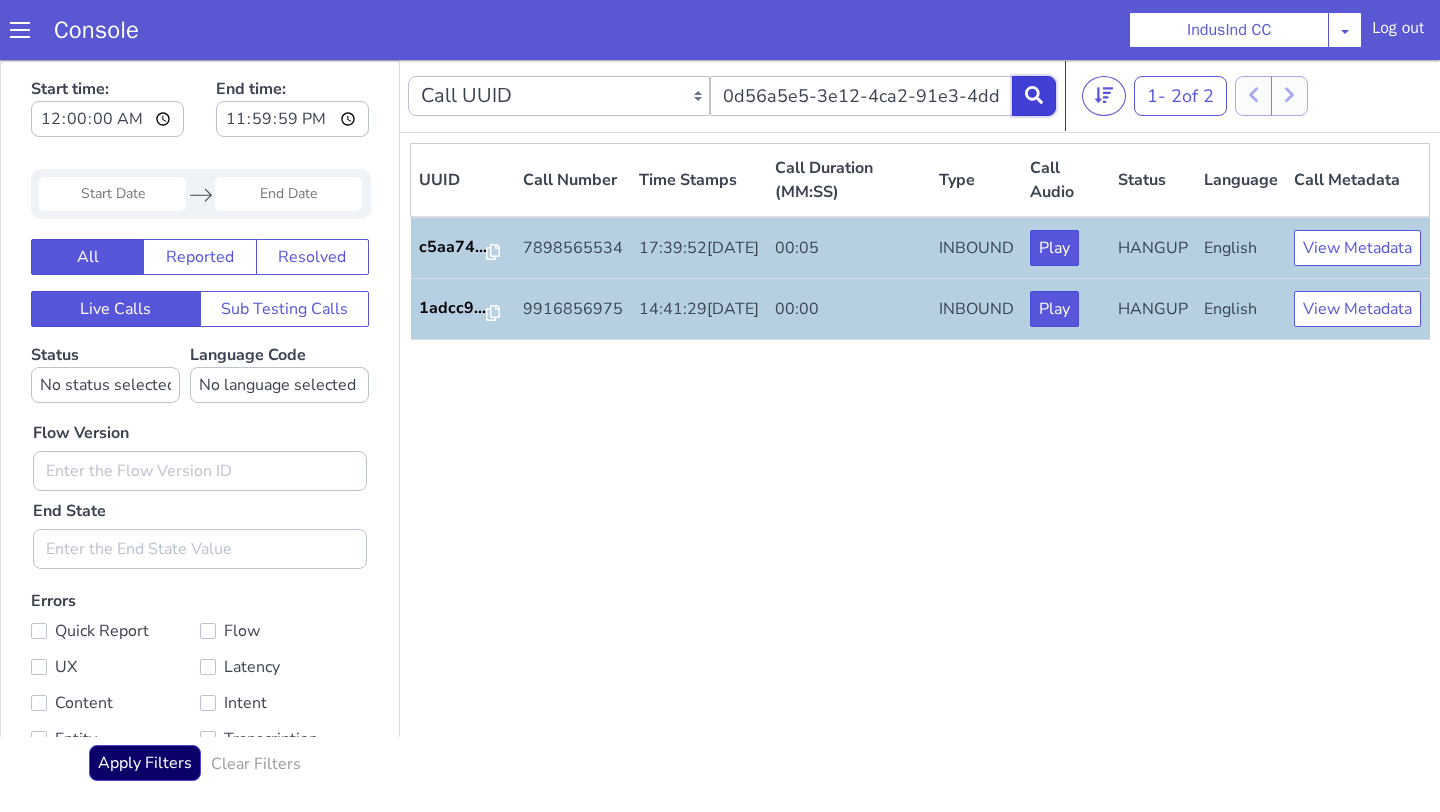 click 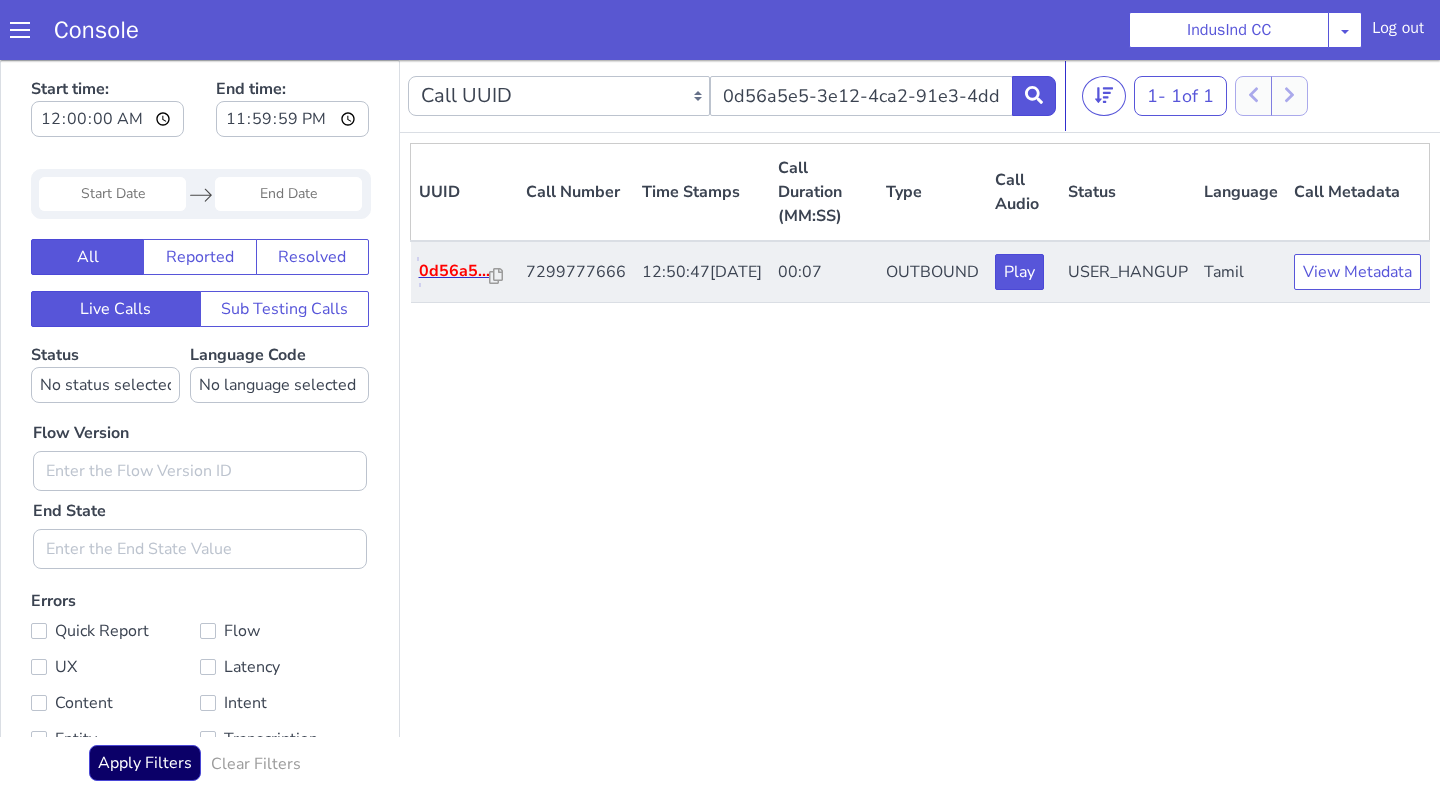 click on "0d56a5..." at bounding box center (454, 271) 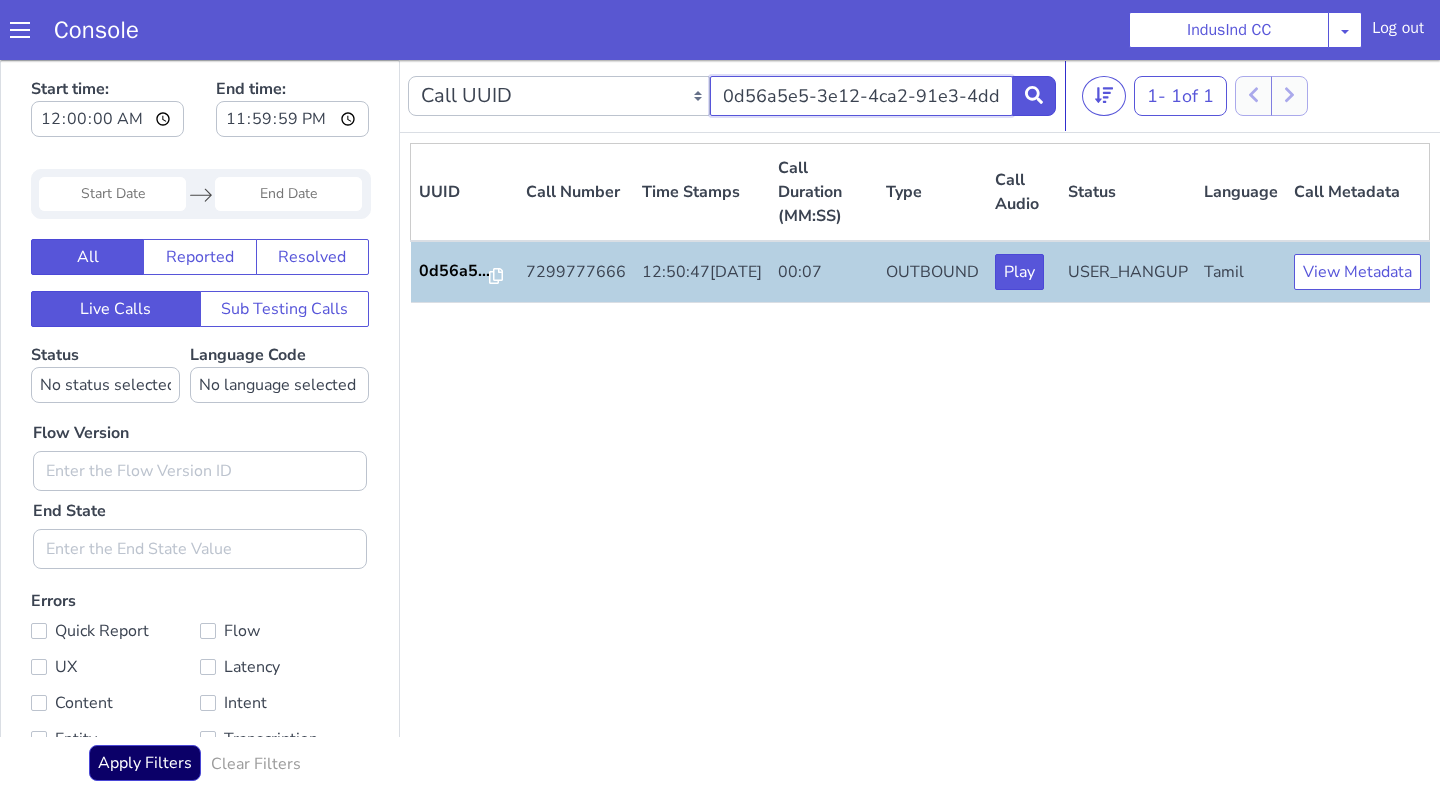 scroll, scrollTop: 0, scrollLeft: 81, axis: horizontal 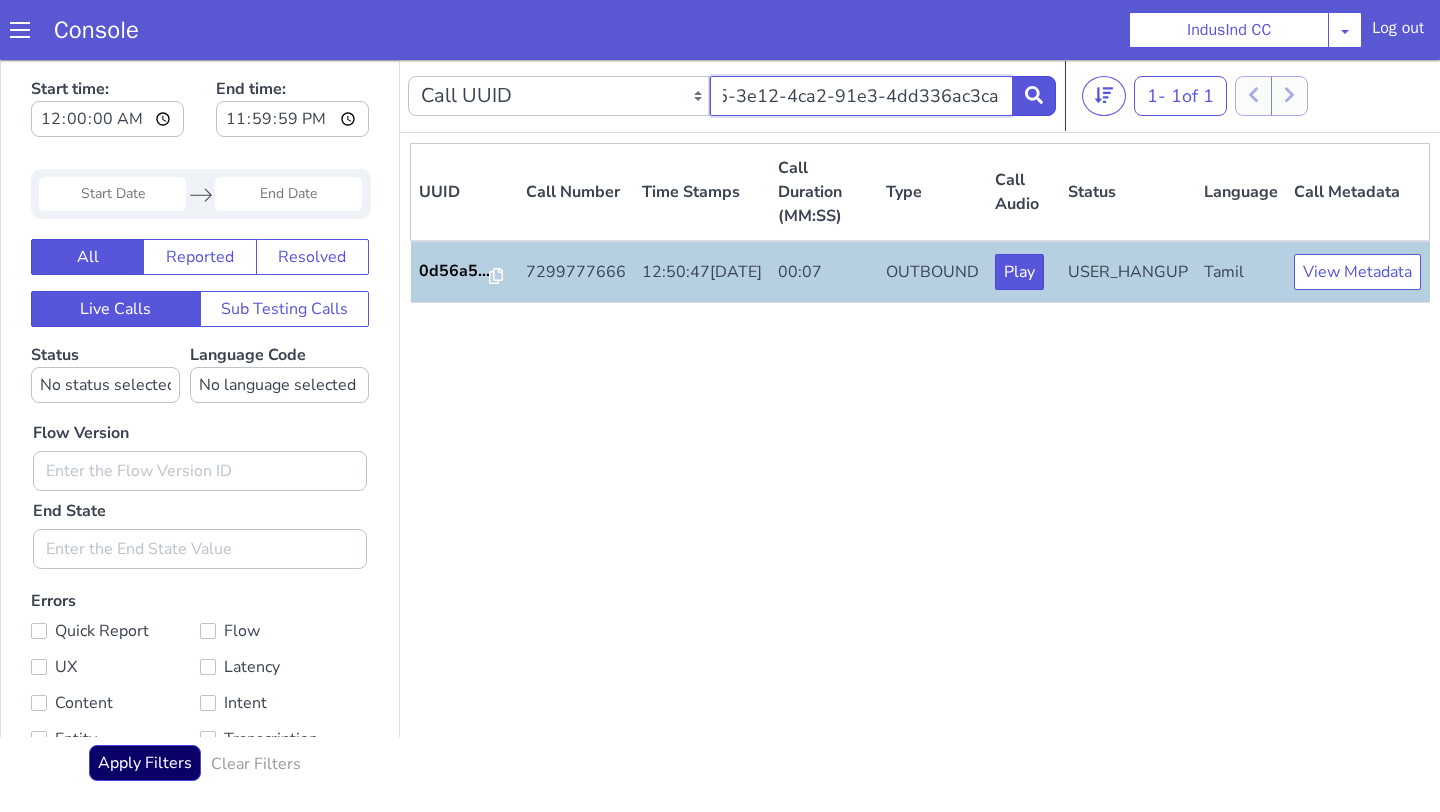 drag, startPoint x: 720, startPoint y: 99, endPoint x: 1086, endPoint y: 115, distance: 366.34955 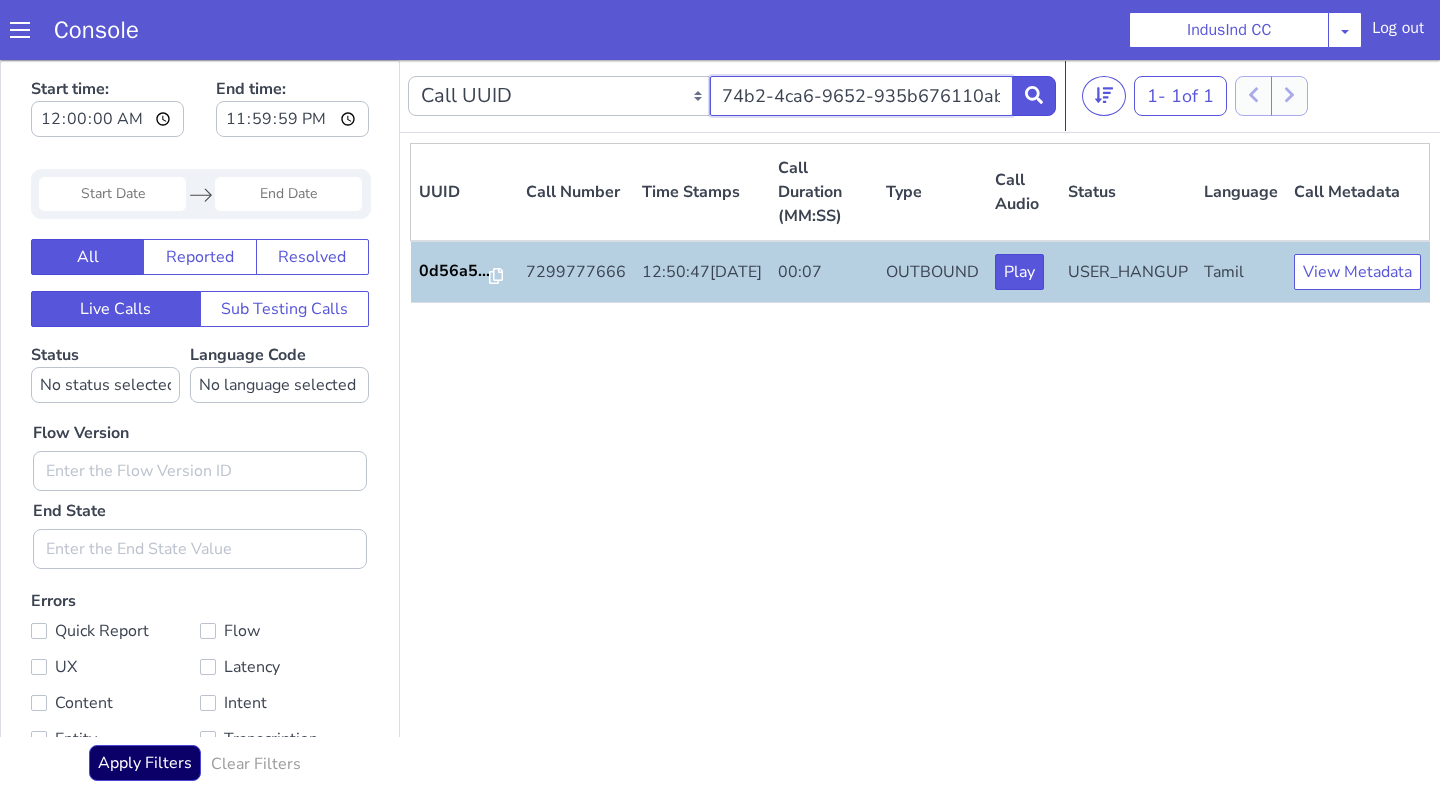scroll, scrollTop: 0, scrollLeft: 78, axis: horizontal 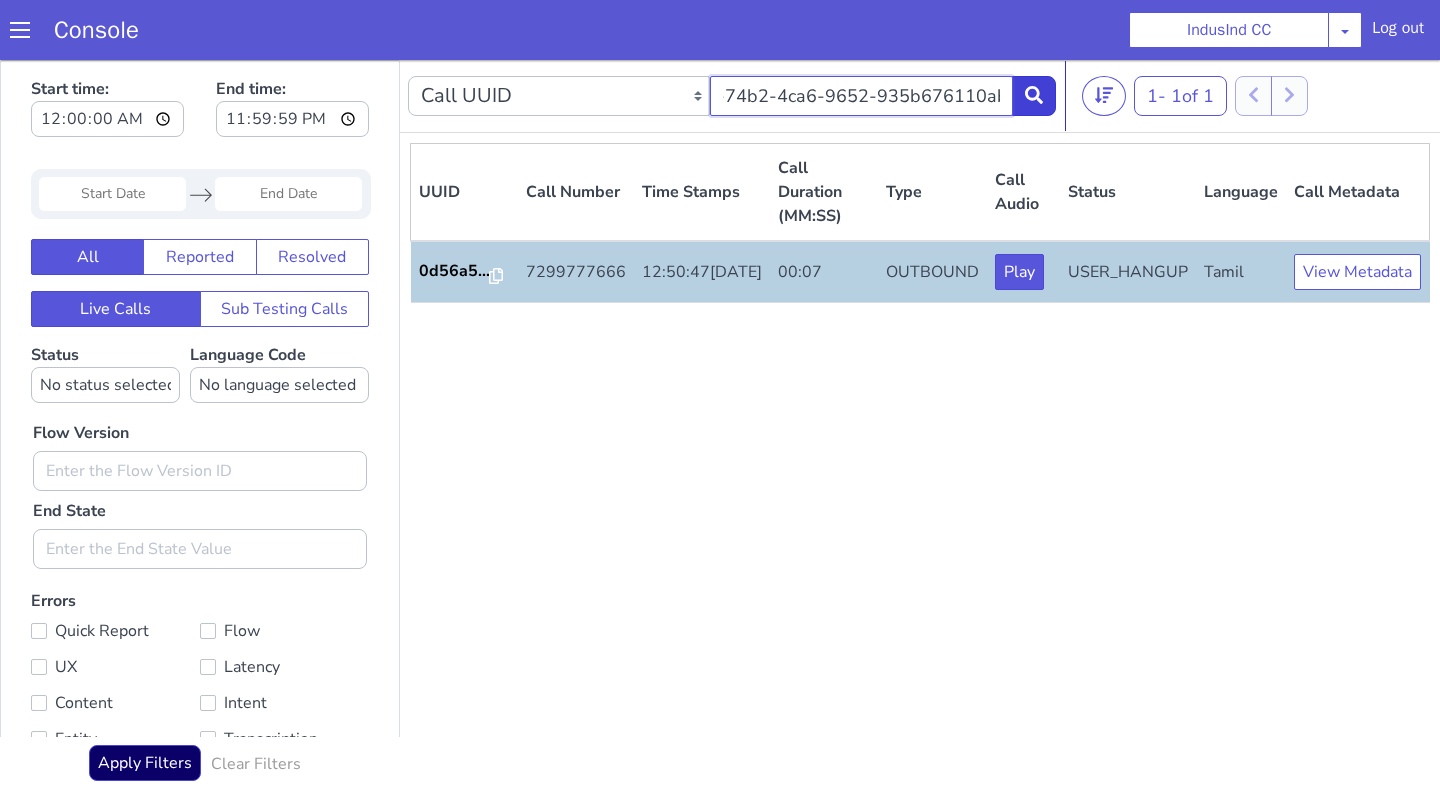 type on "c3cf1d1f-74b2-4ca6-9652-935b676110ab" 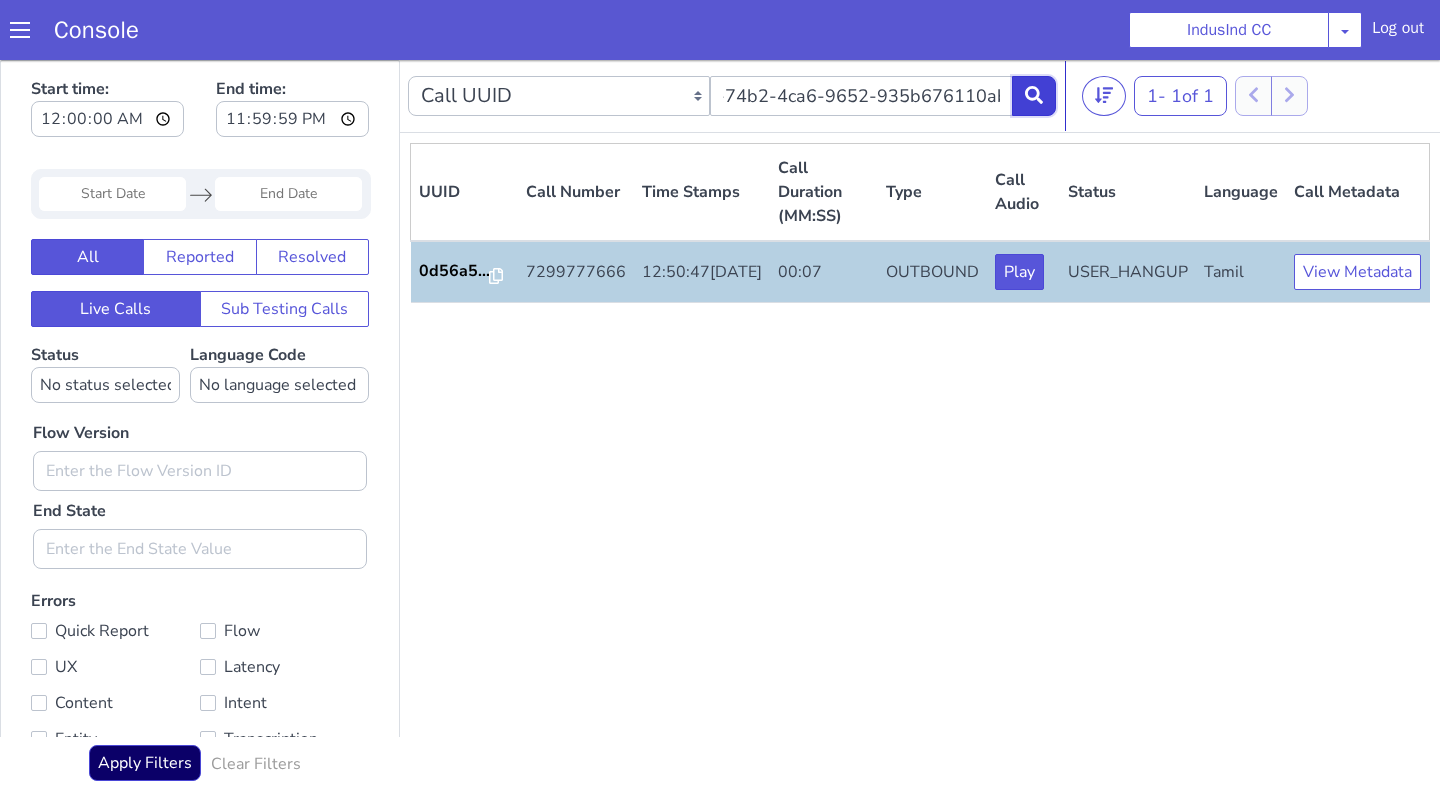 scroll, scrollTop: 0, scrollLeft: 0, axis: both 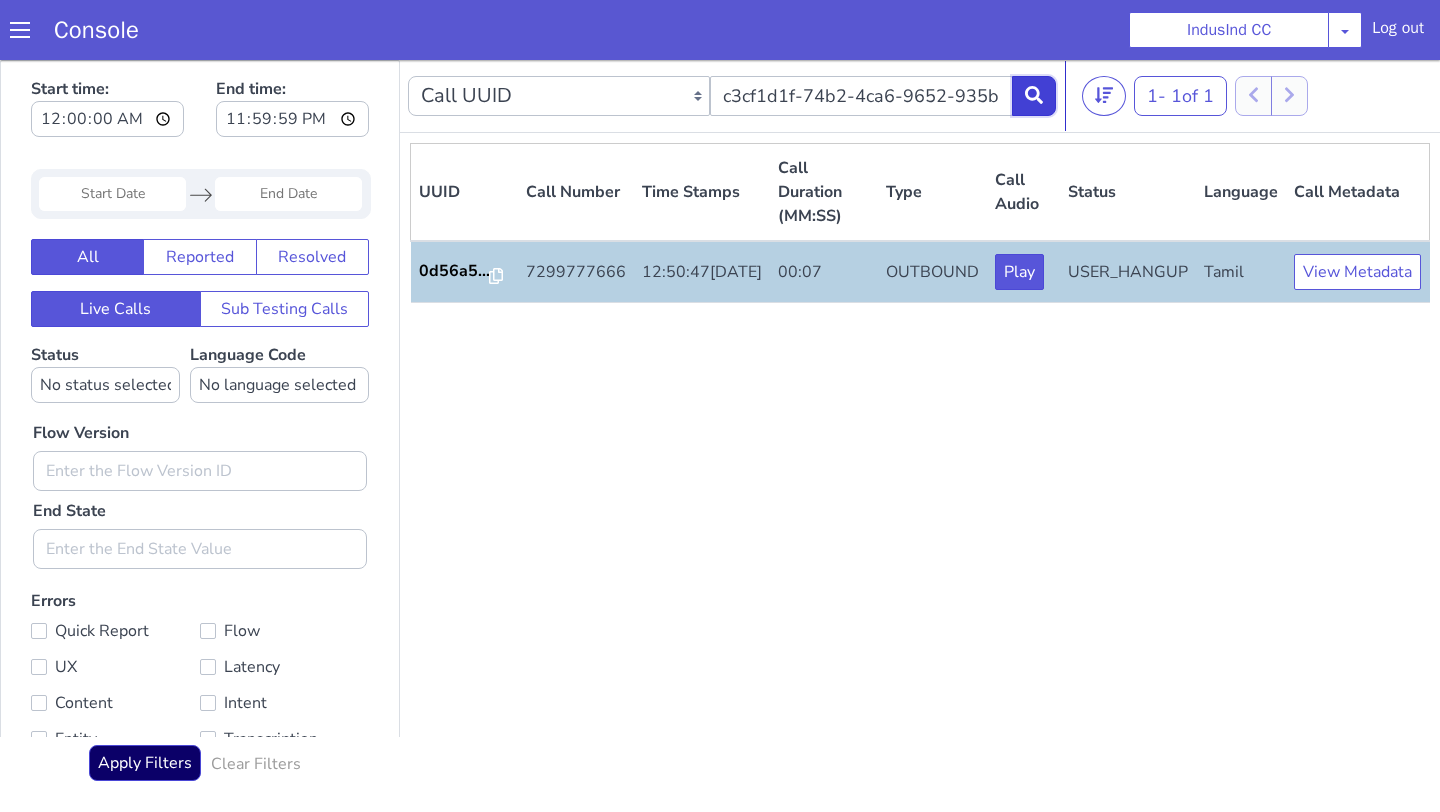 click 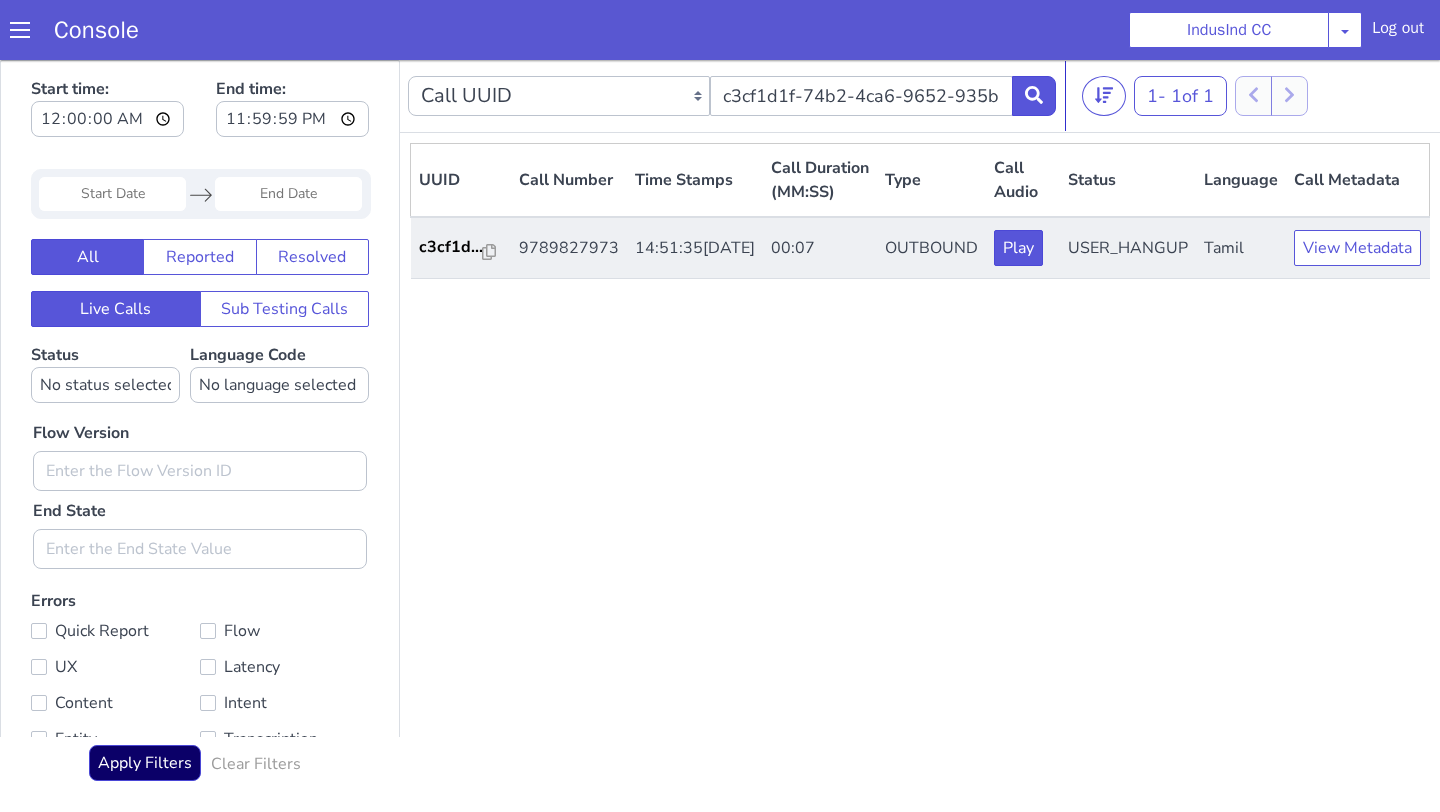 click on "c3cf1d..." at bounding box center (461, 248) 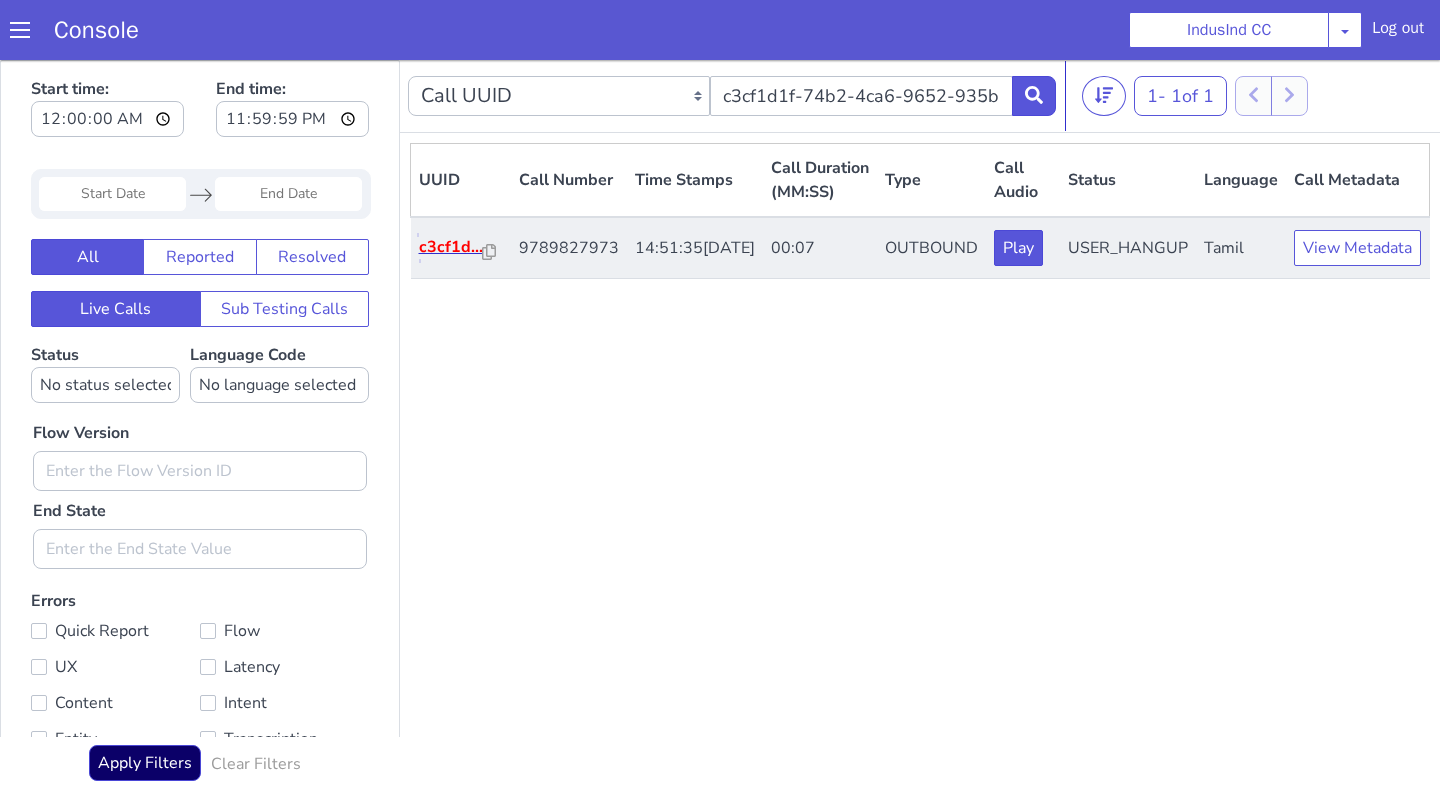 click on "c3cf1d..." at bounding box center [451, 247] 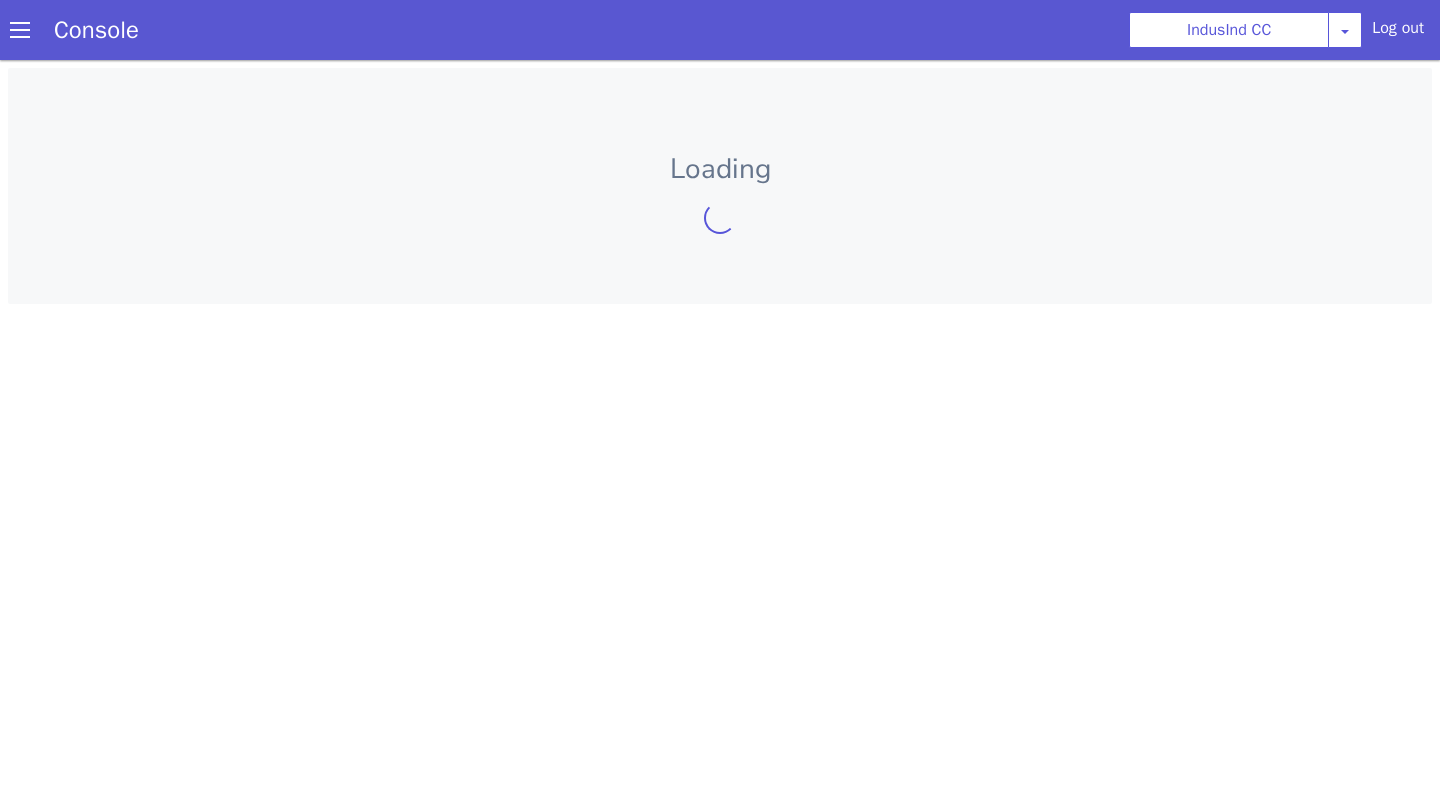scroll, scrollTop: 0, scrollLeft: 0, axis: both 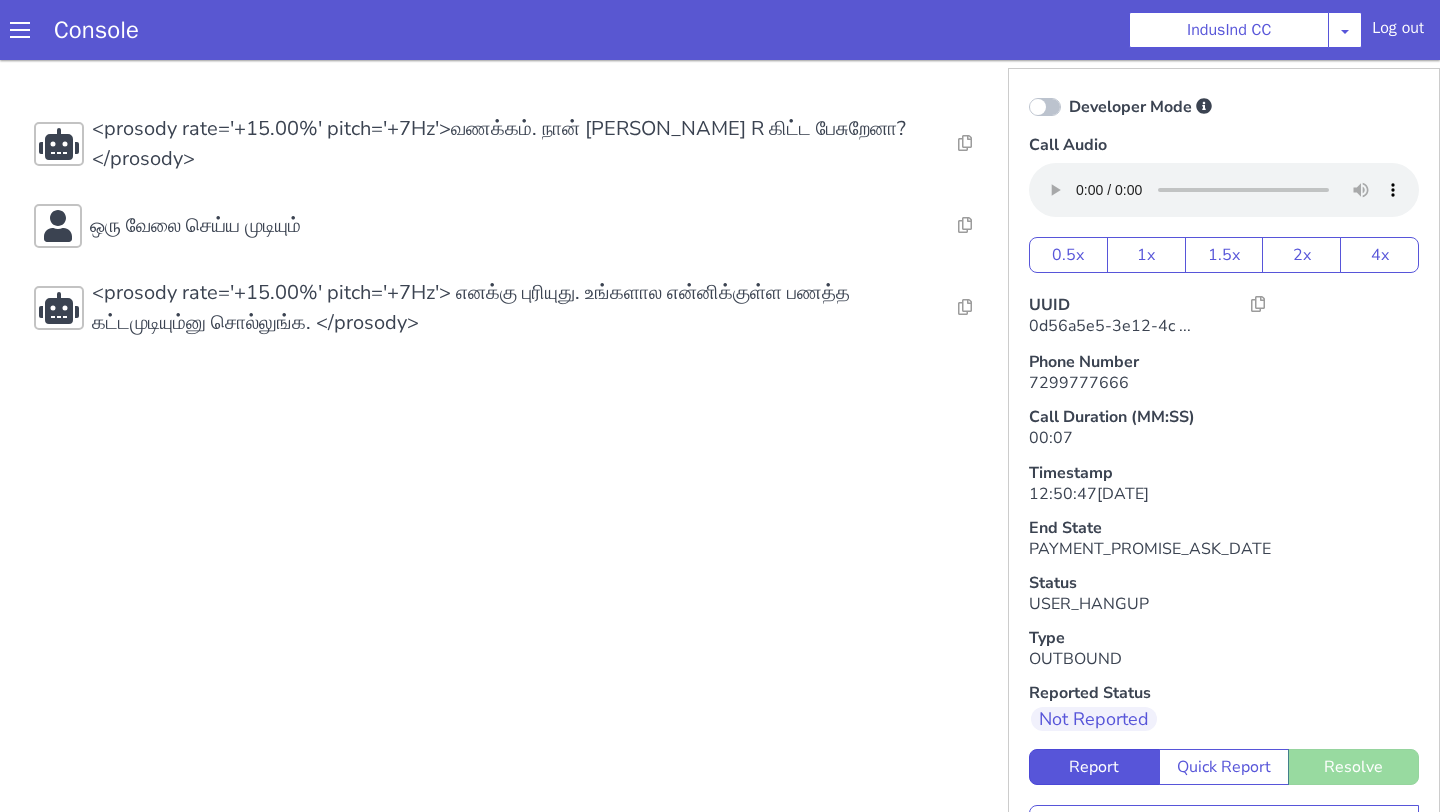 drag, startPoint x: 446, startPoint y: 254, endPoint x: 432, endPoint y: 255, distance: 14.035668 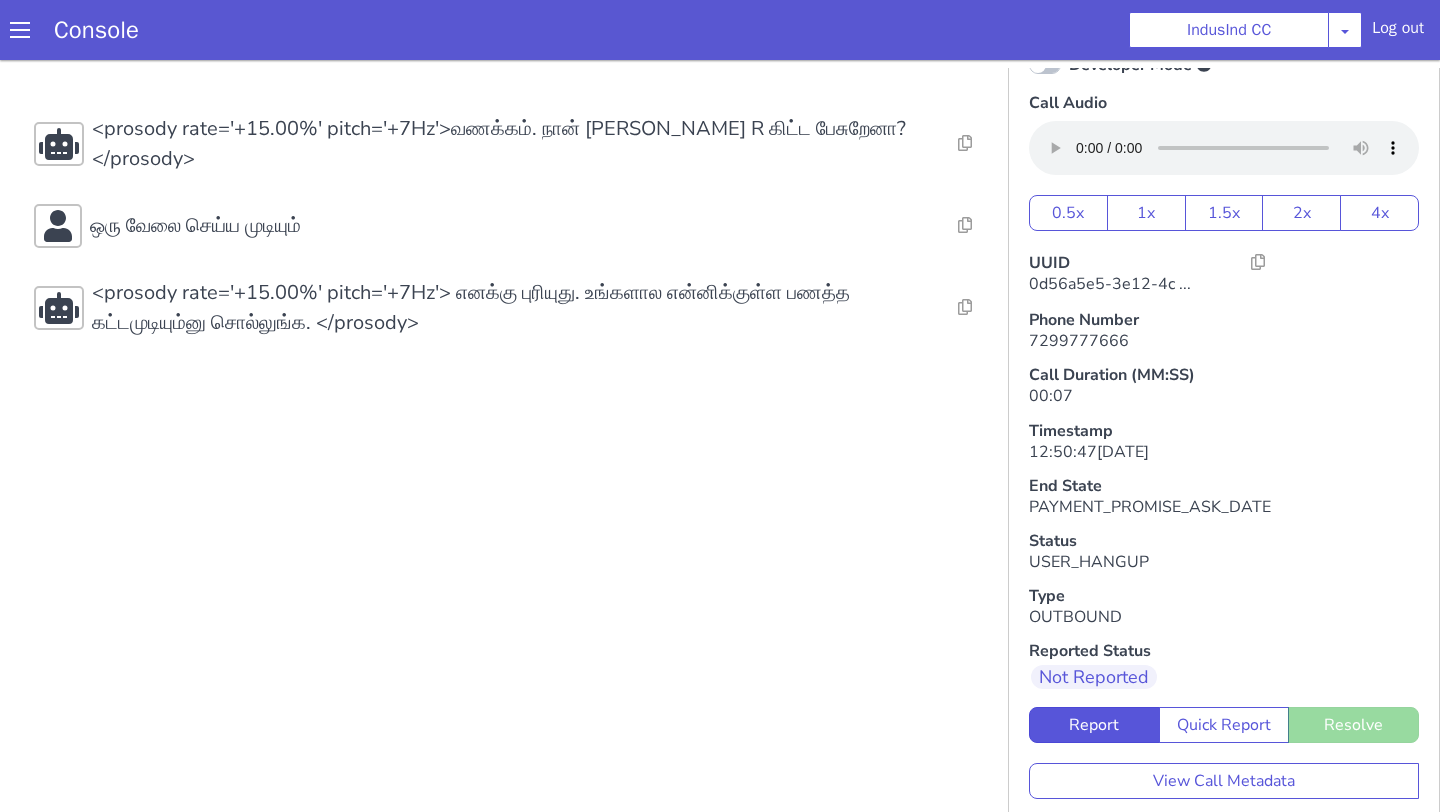 scroll, scrollTop: 98, scrollLeft: 0, axis: vertical 